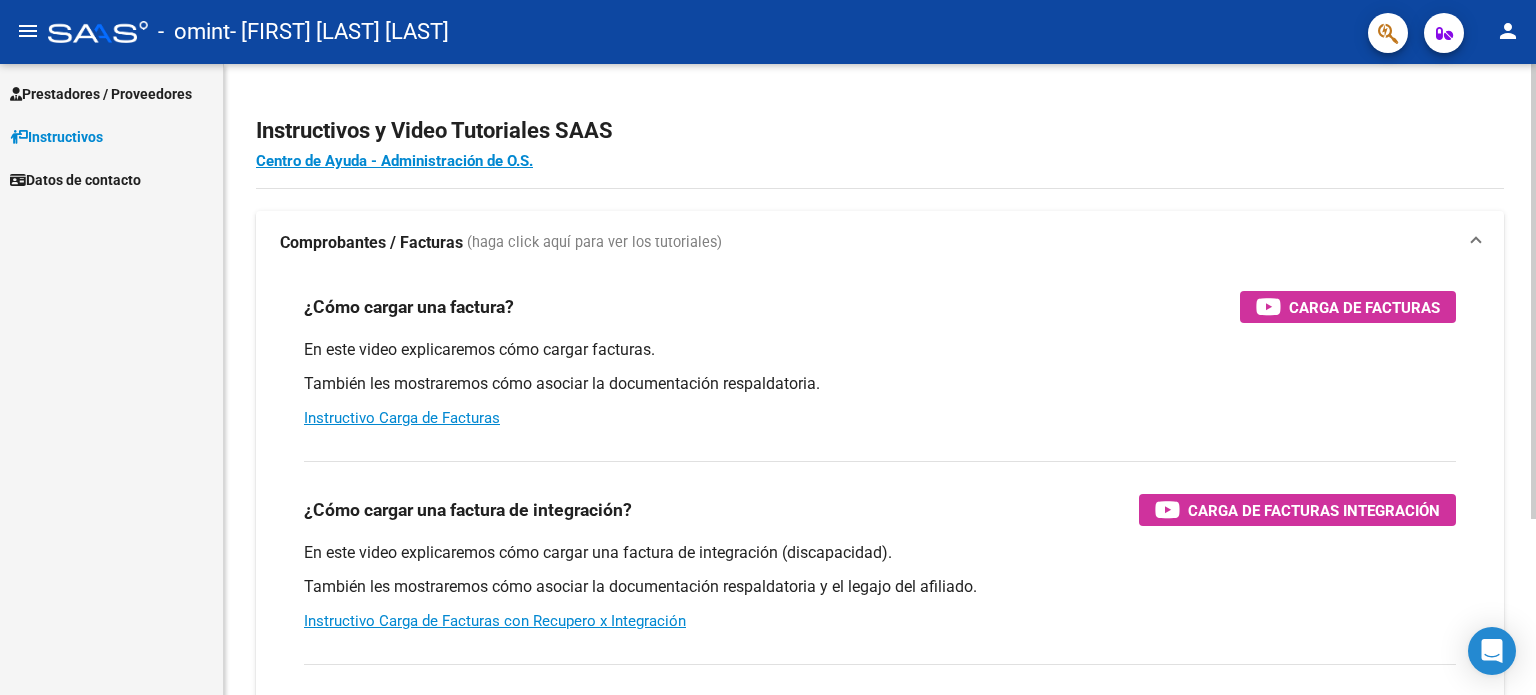 scroll, scrollTop: 0, scrollLeft: 0, axis: both 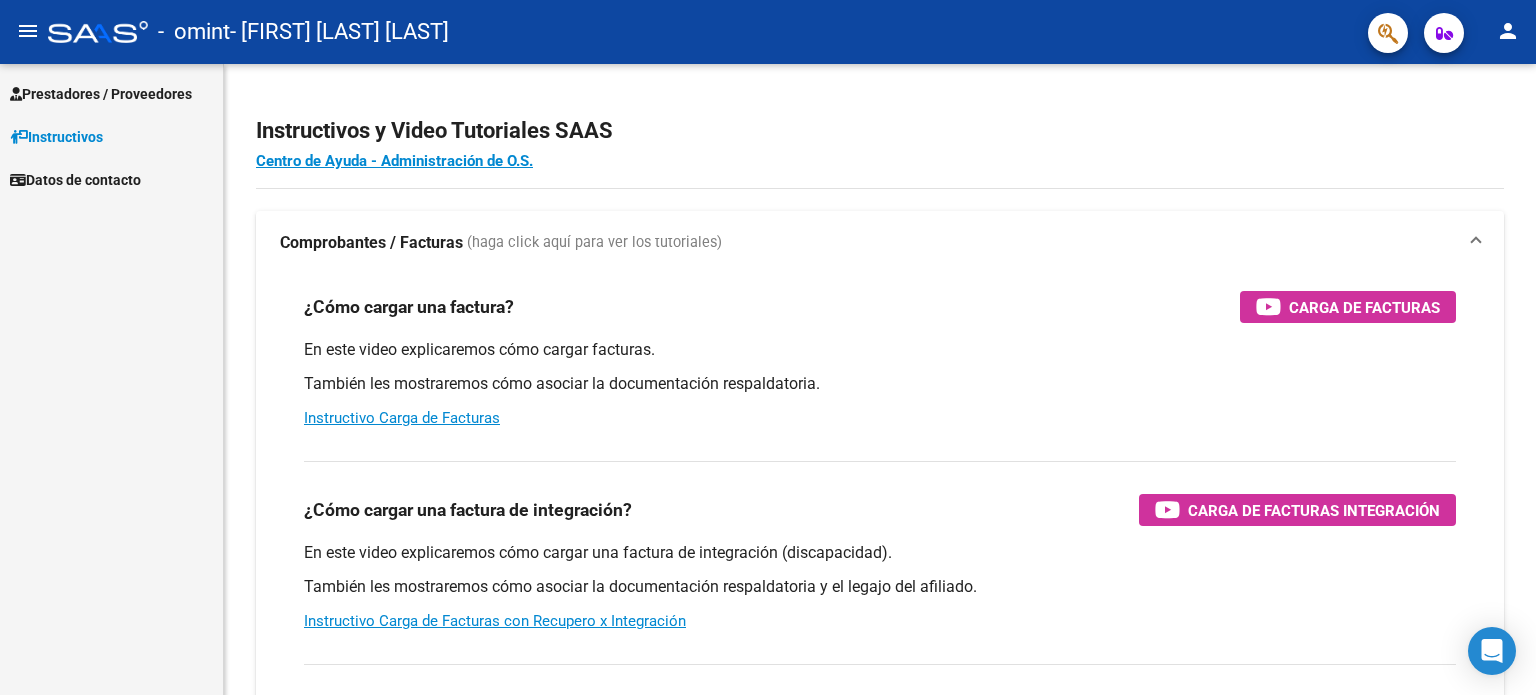 click on "Prestadores / Proveedores" at bounding box center [101, 94] 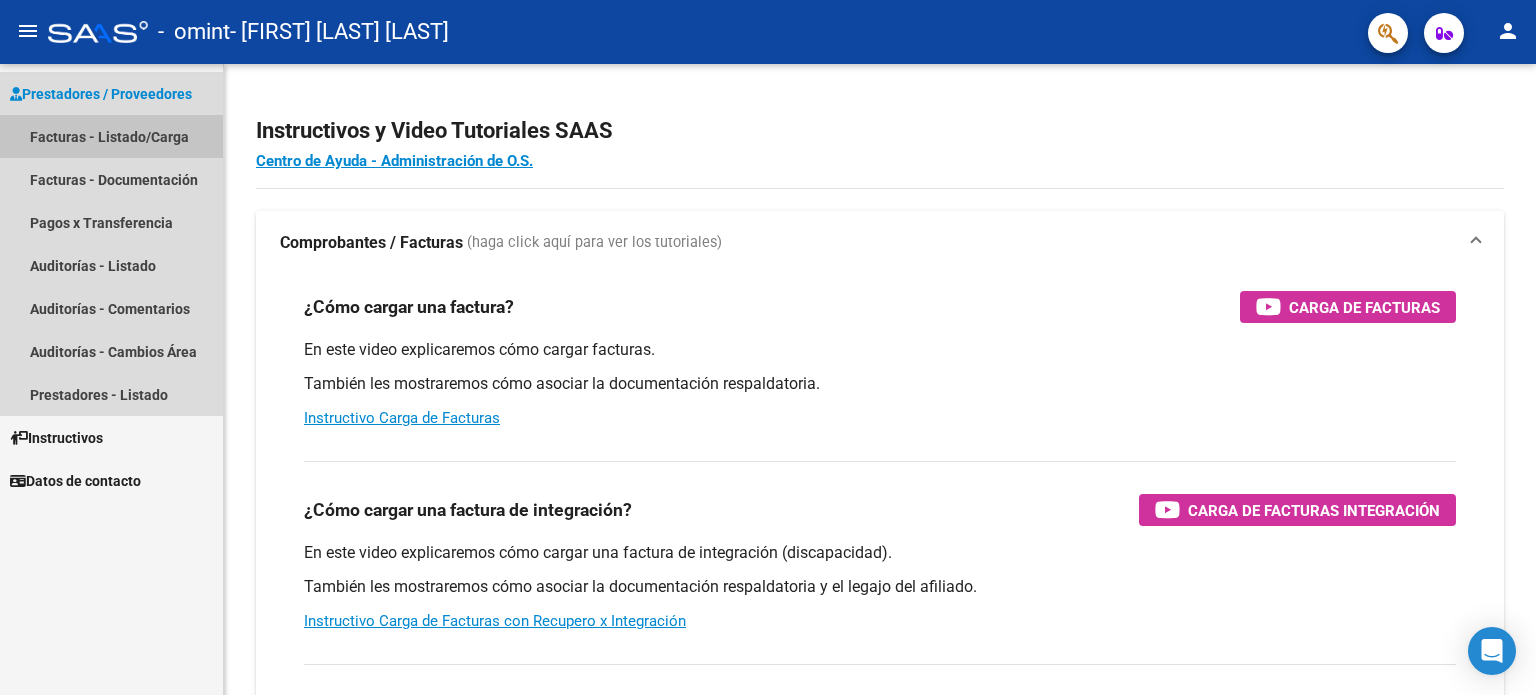 click on "Facturas - Listado/Carga" at bounding box center [111, 136] 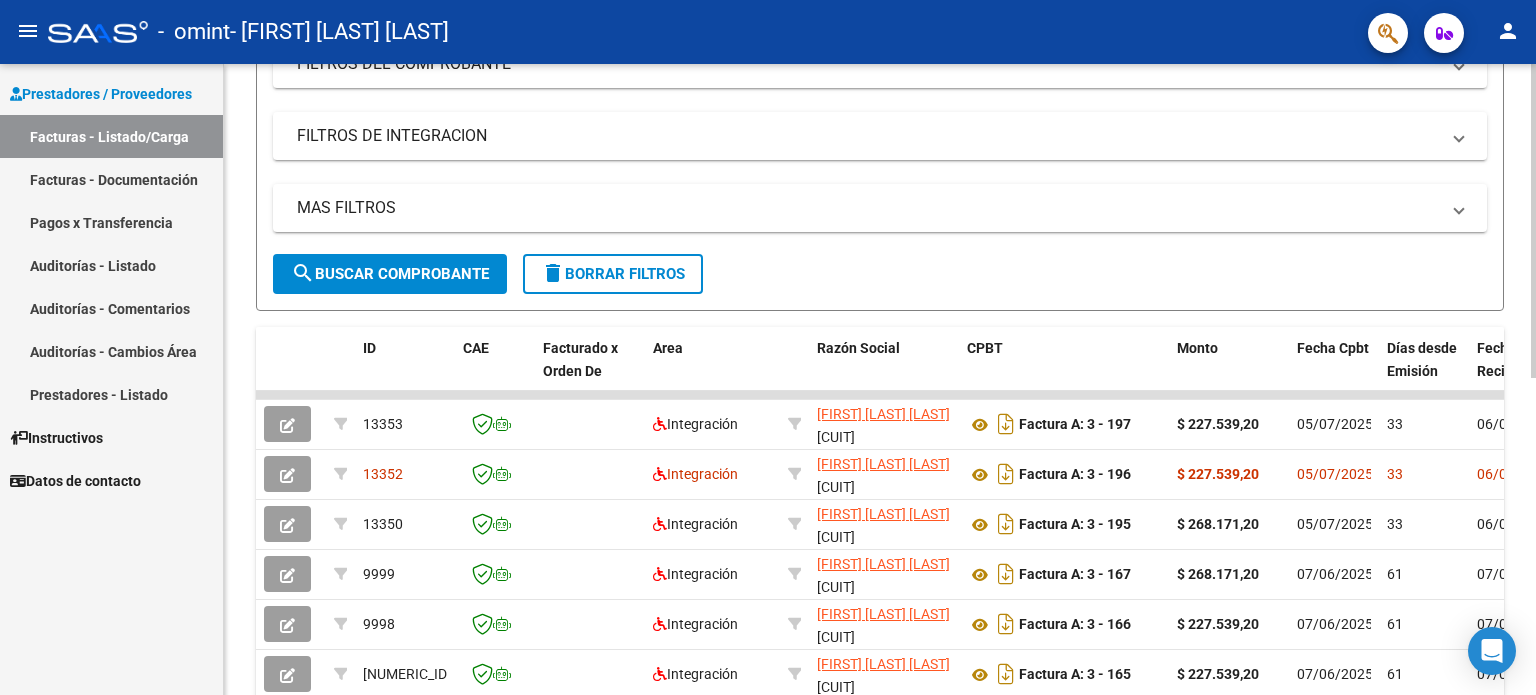 scroll, scrollTop: 0, scrollLeft: 0, axis: both 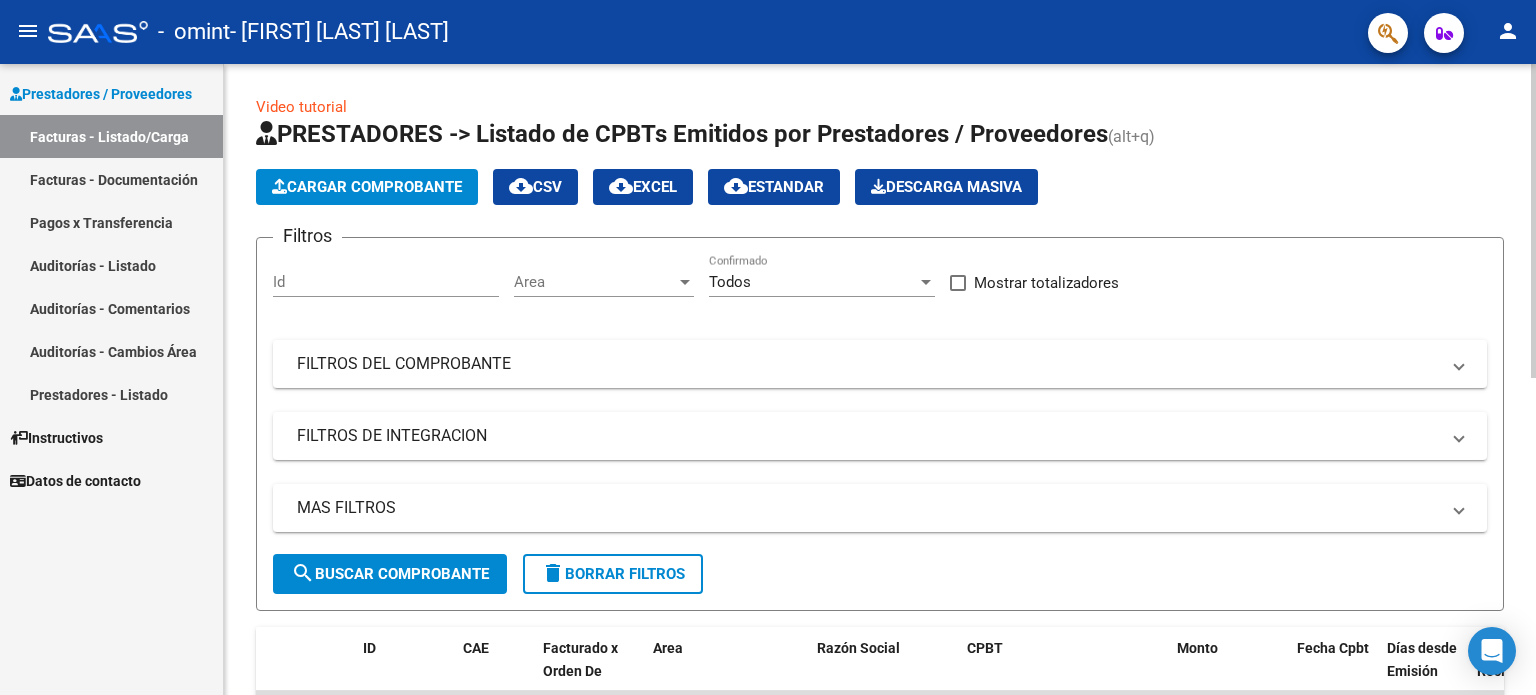 click on "Cargar Comprobante" 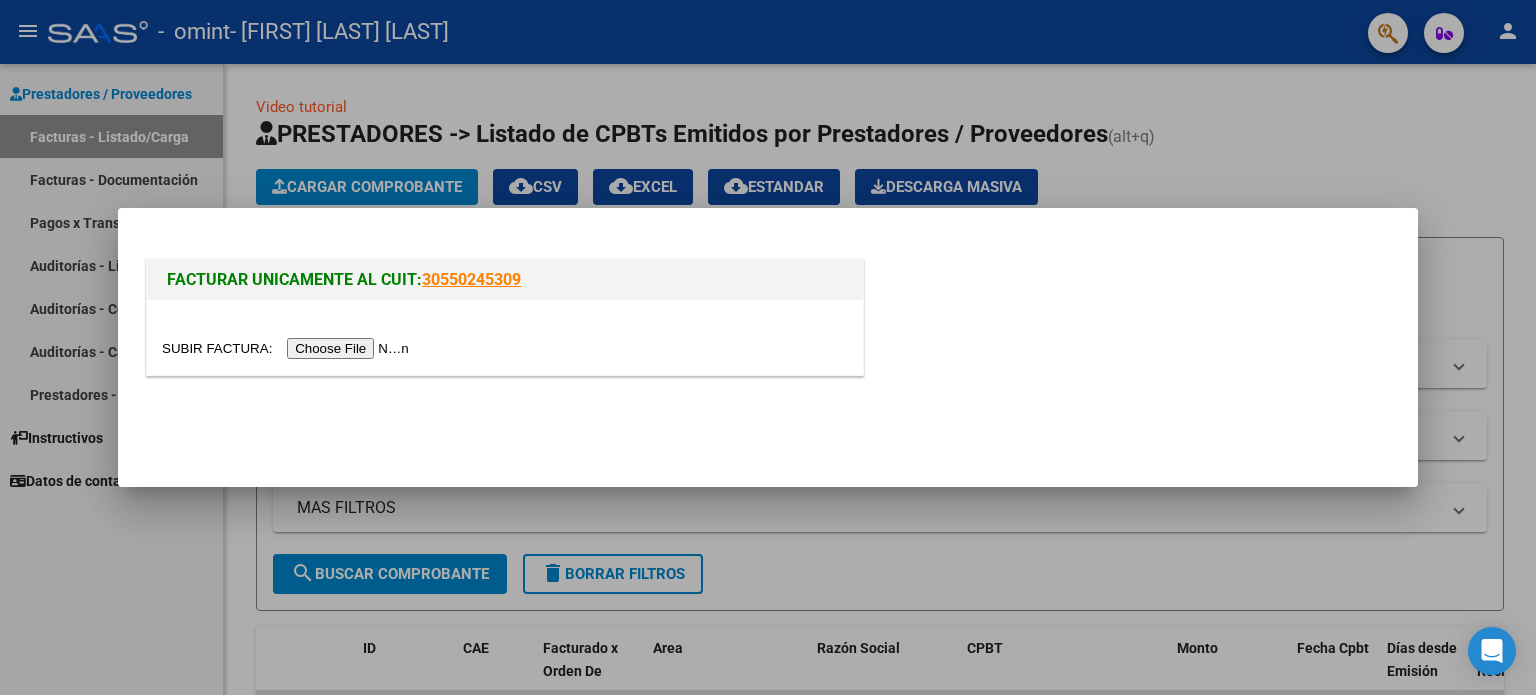 click at bounding box center [288, 348] 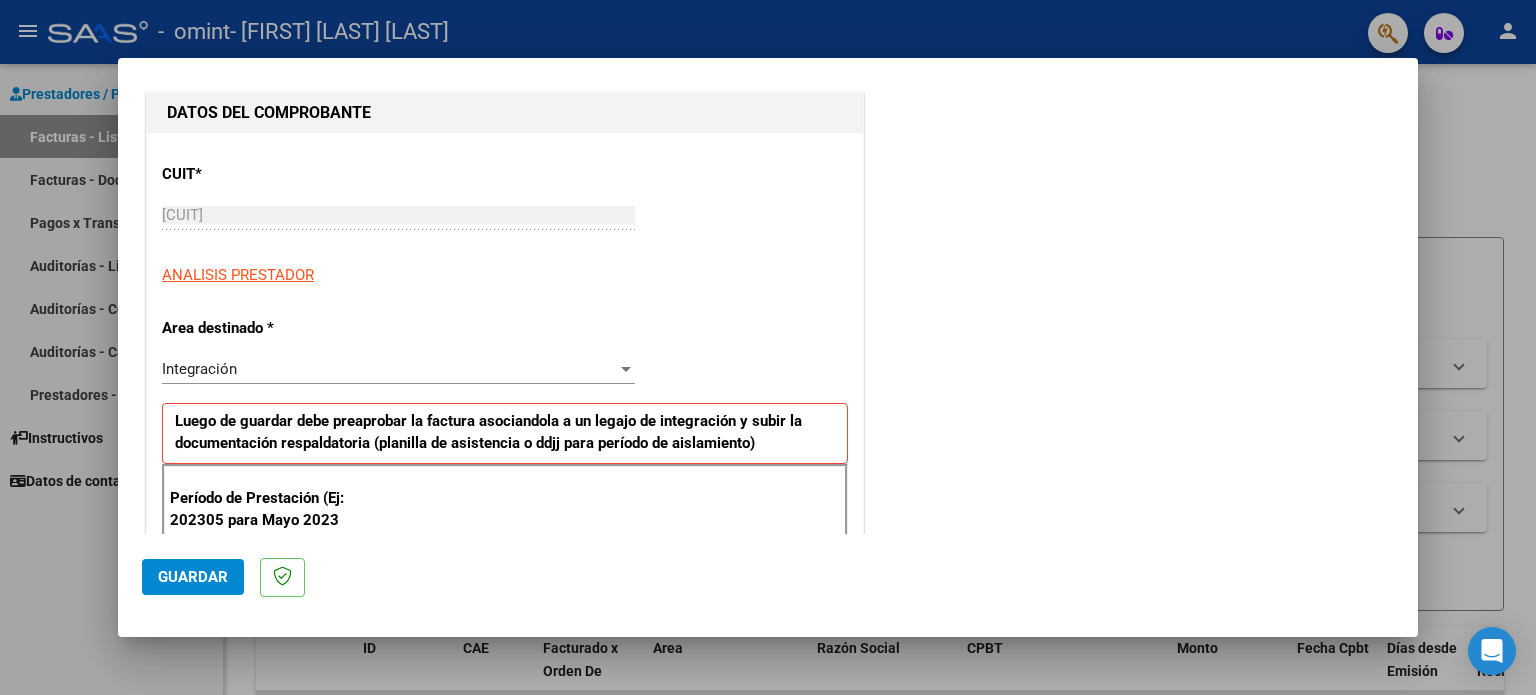 scroll, scrollTop: 400, scrollLeft: 0, axis: vertical 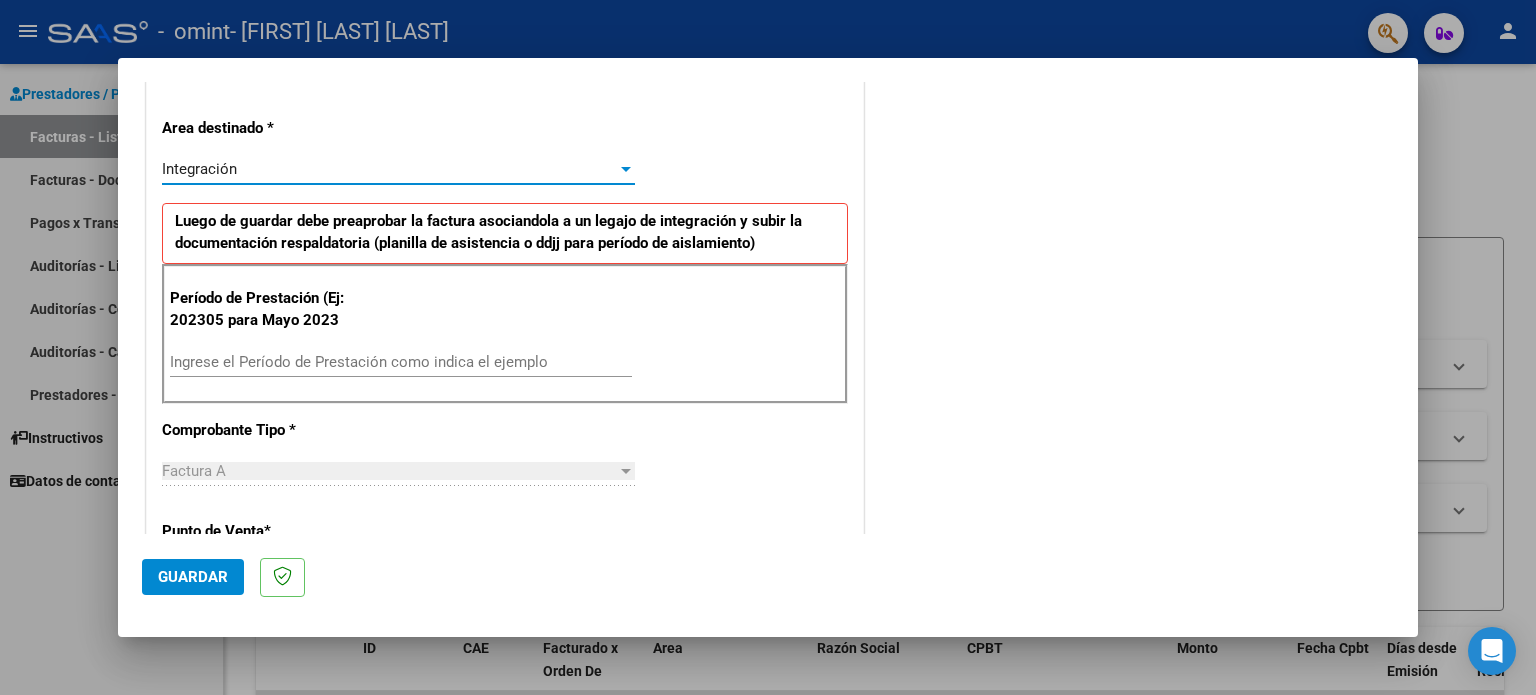 click at bounding box center [626, 169] 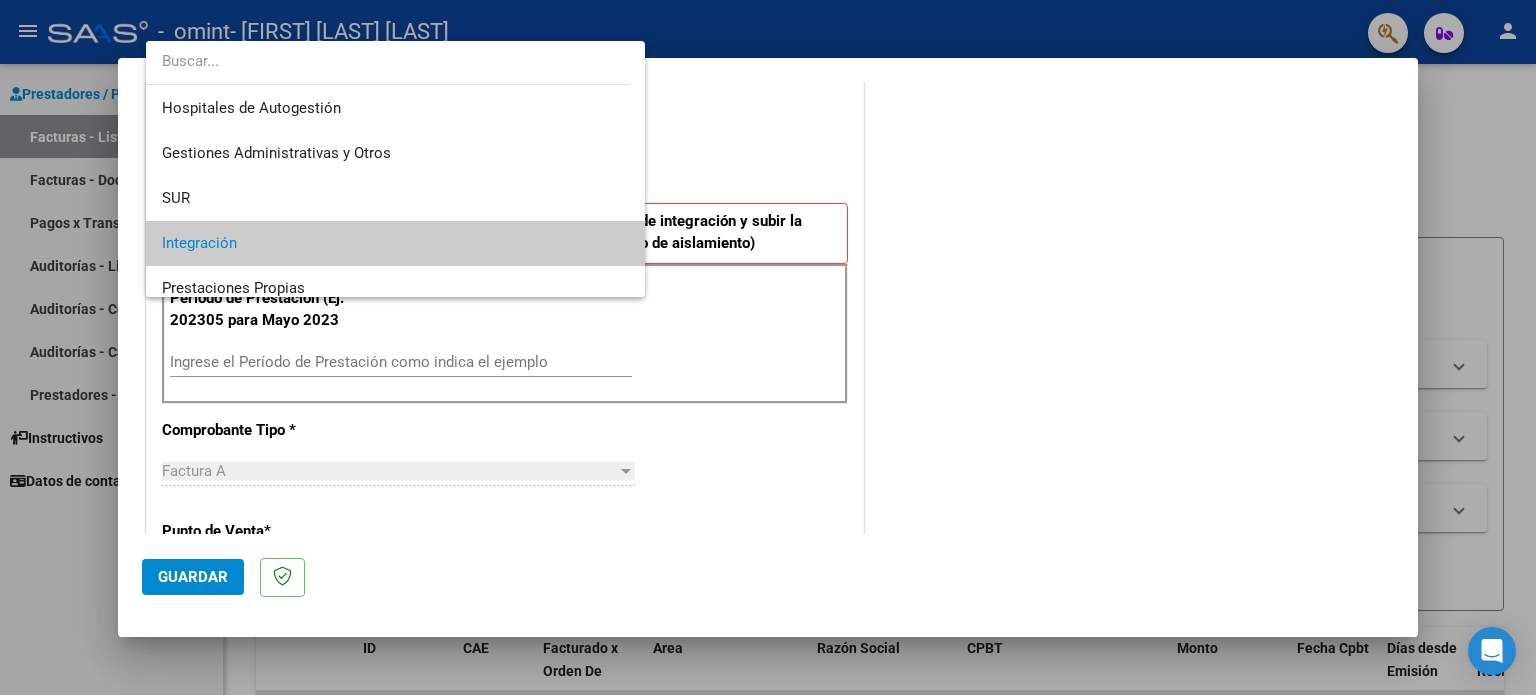 scroll, scrollTop: 74, scrollLeft: 0, axis: vertical 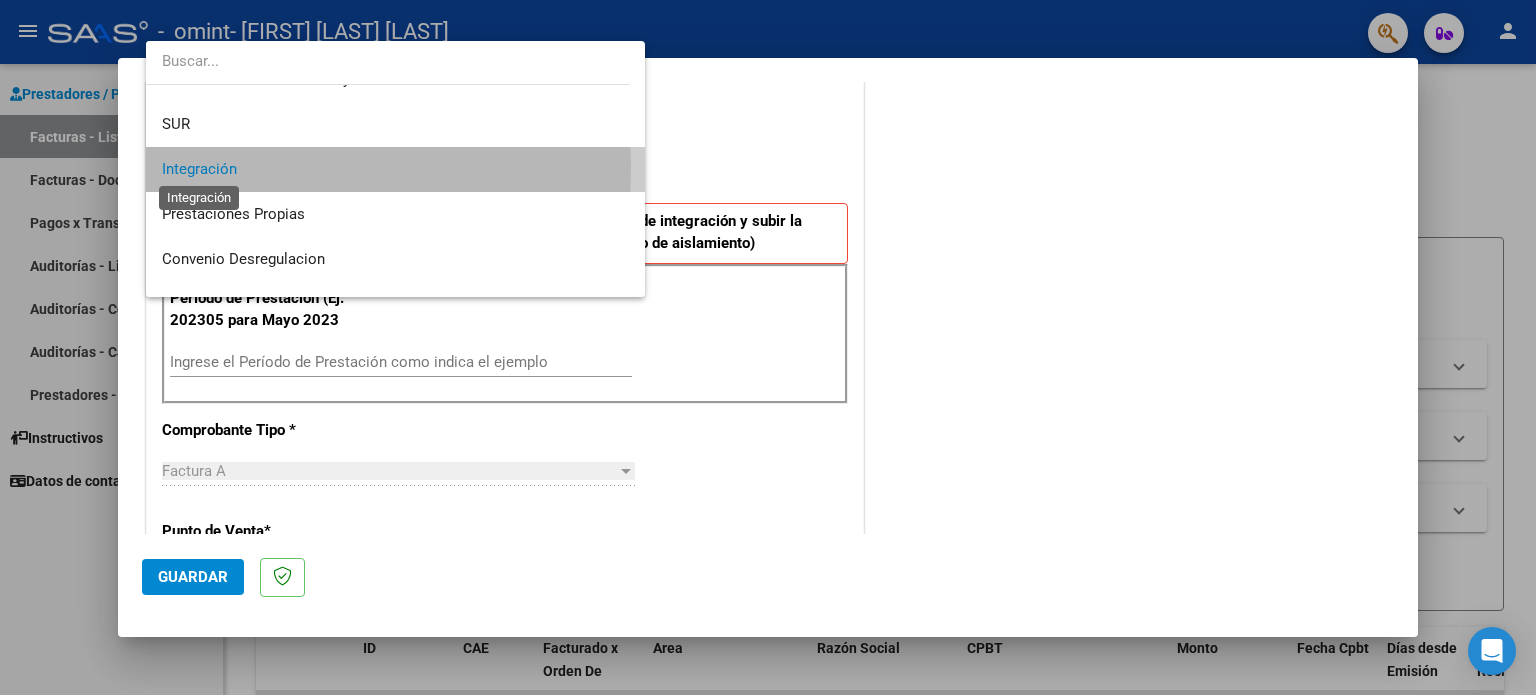 click on "Integración" at bounding box center (199, 169) 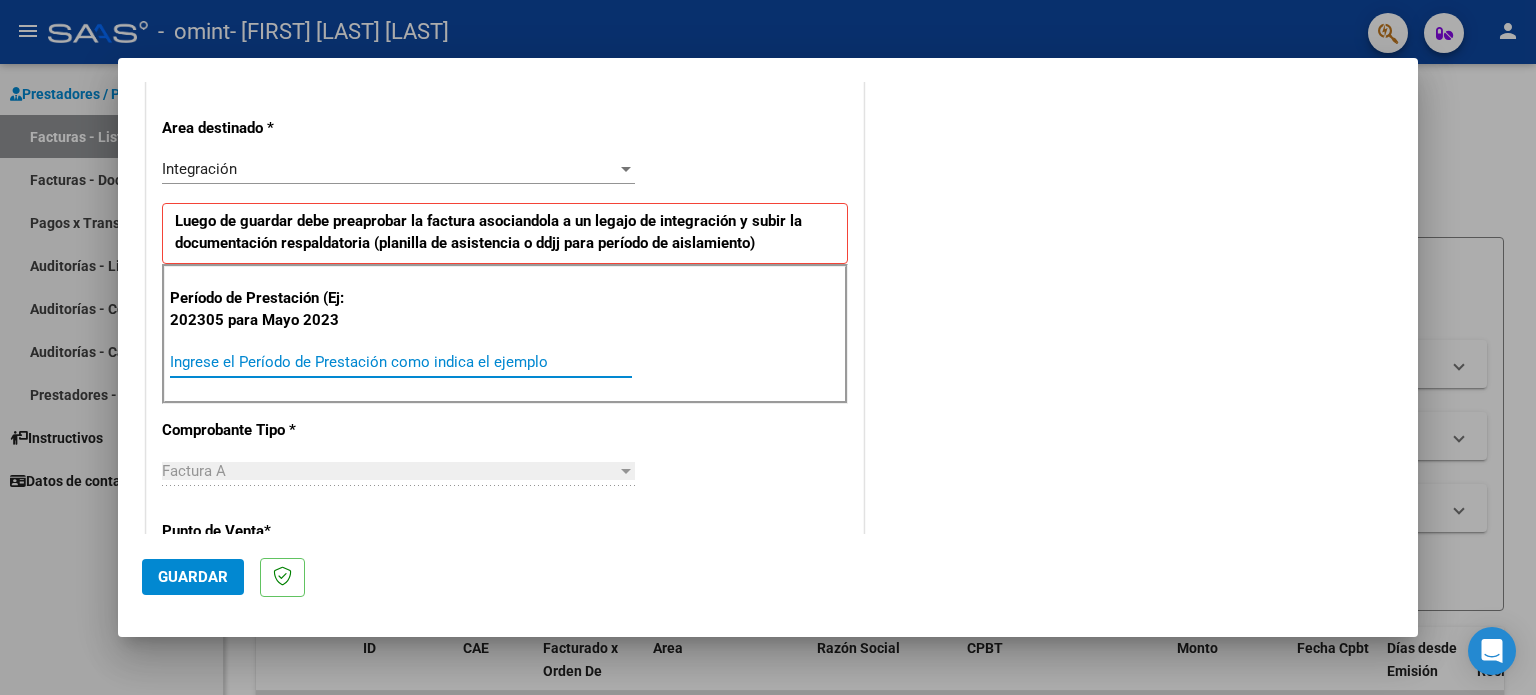 click on "Ingrese el Período de Prestación como indica el ejemplo" at bounding box center (401, 362) 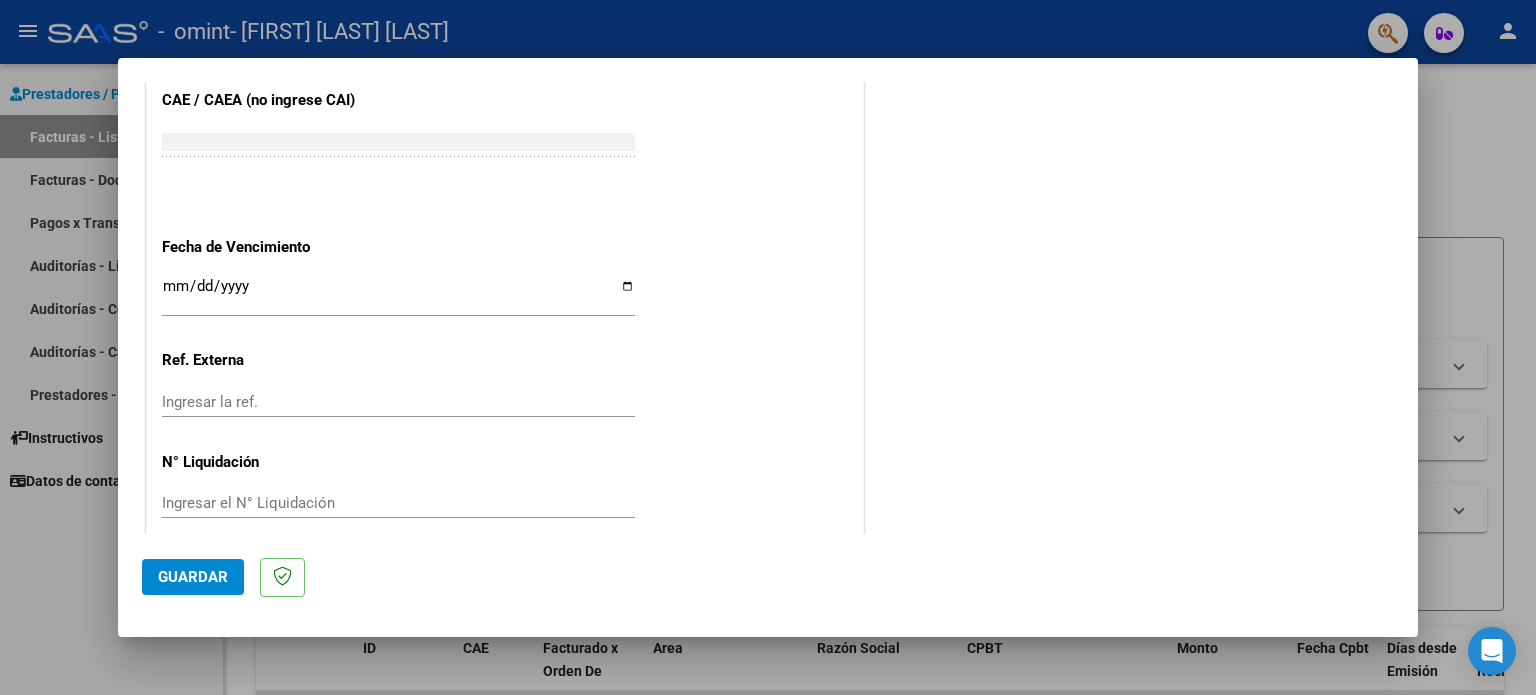 scroll, scrollTop: 1268, scrollLeft: 0, axis: vertical 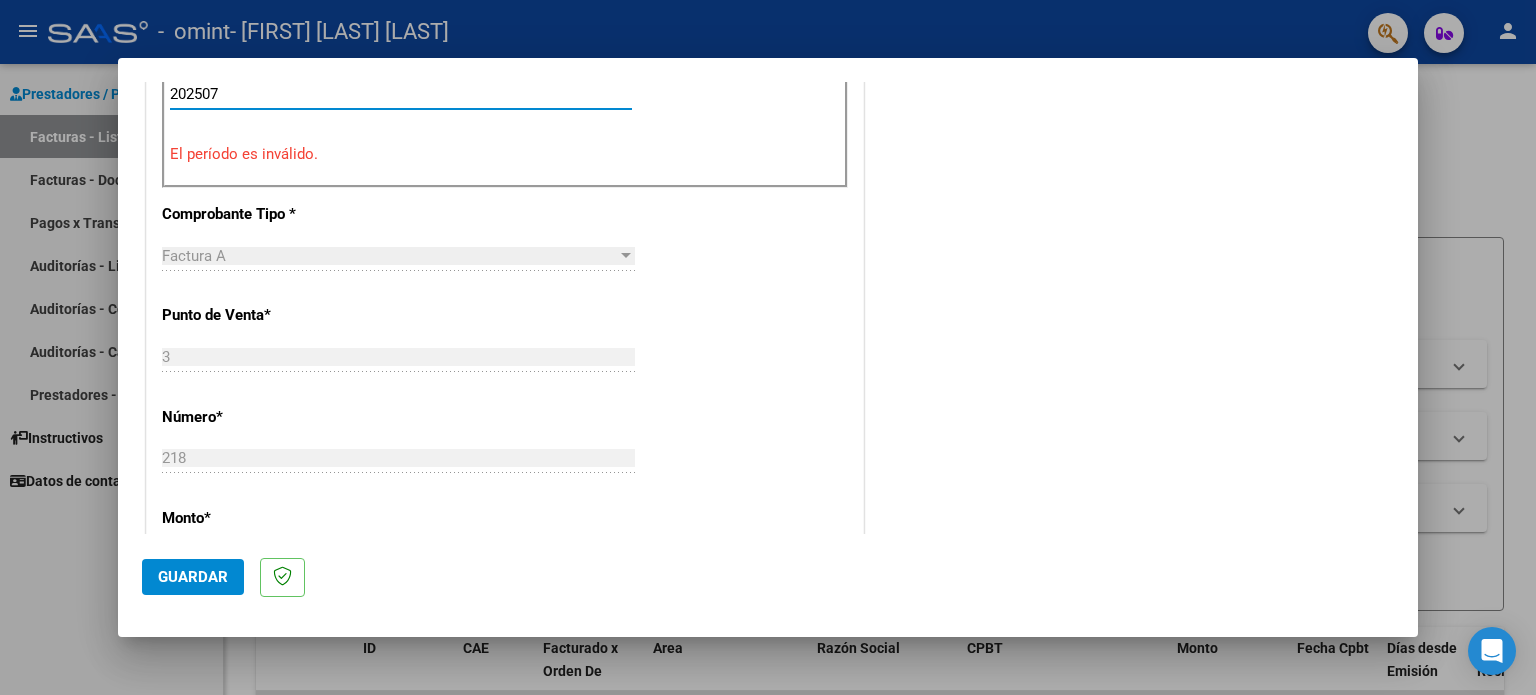 type on "202507" 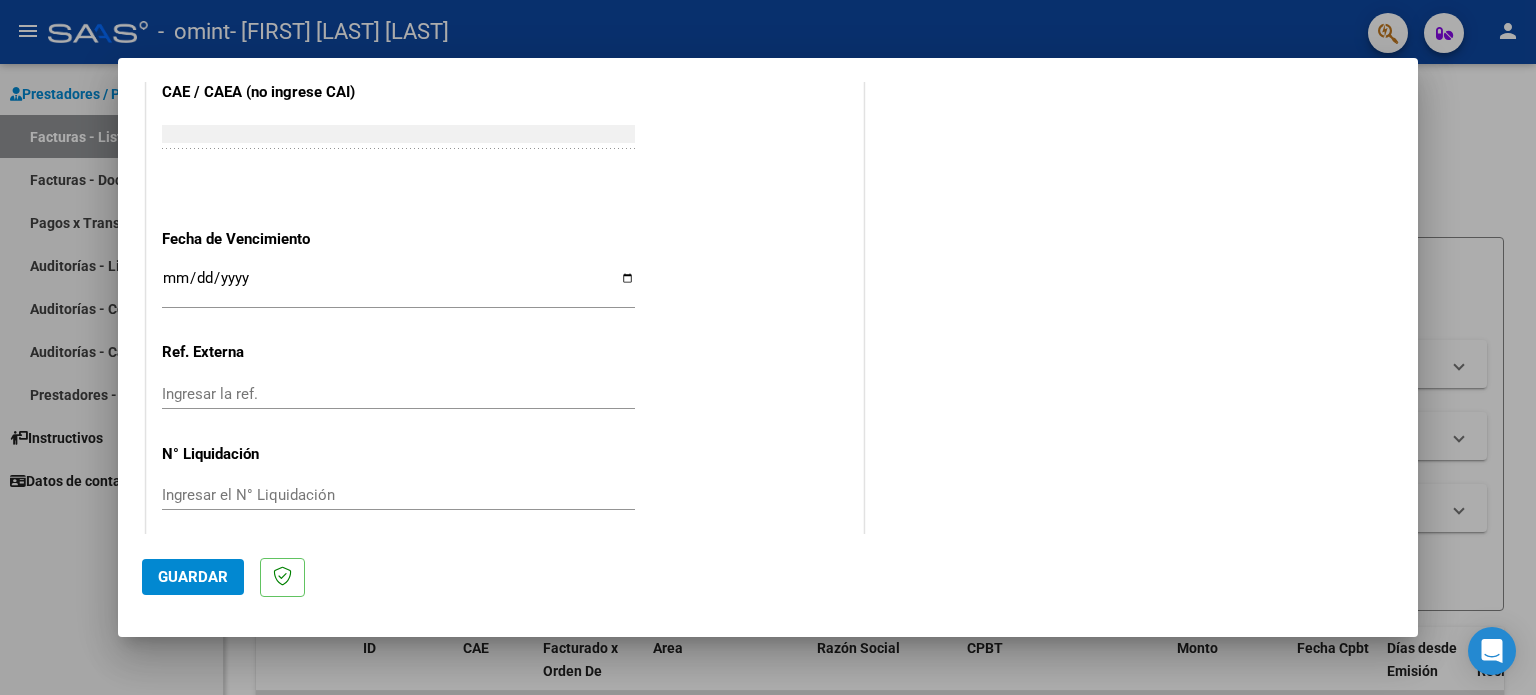 scroll, scrollTop: 1268, scrollLeft: 0, axis: vertical 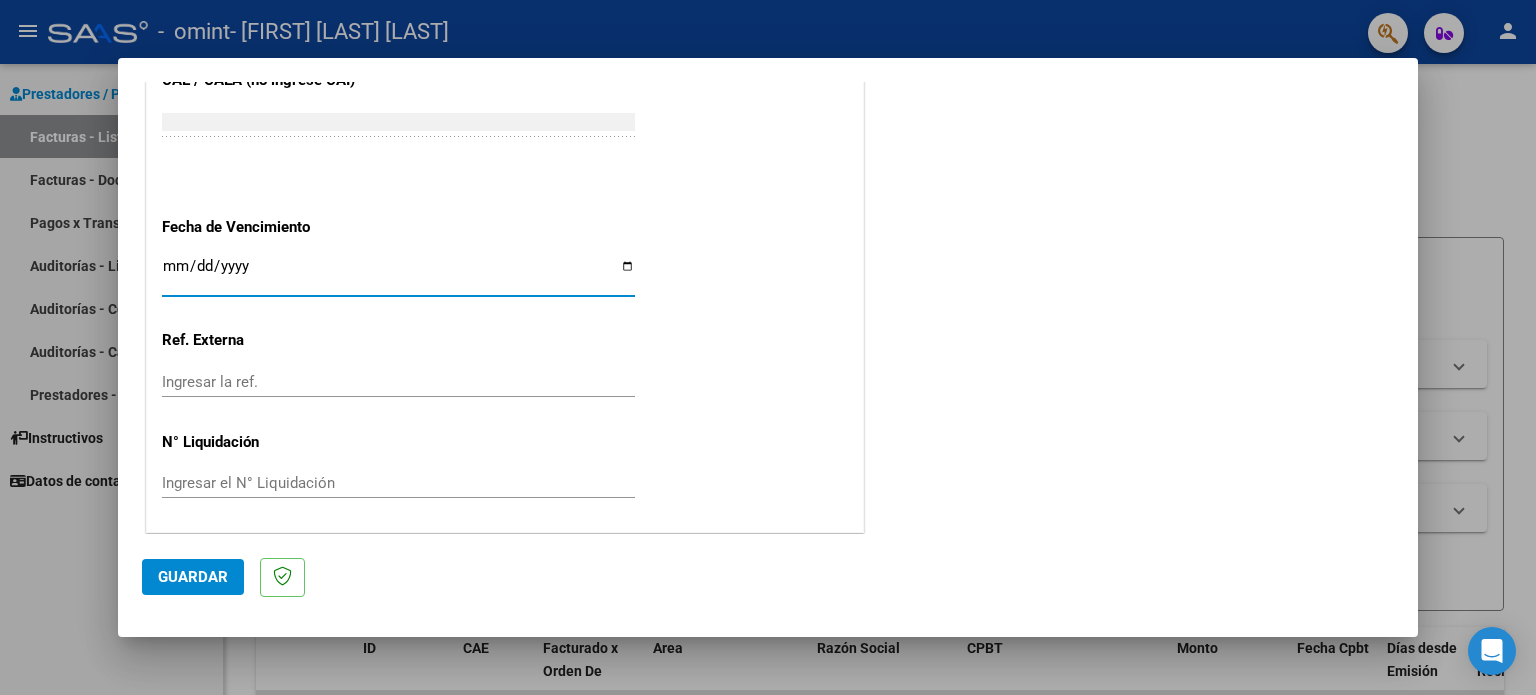 click on "Ingresar la fecha" at bounding box center (398, 274) 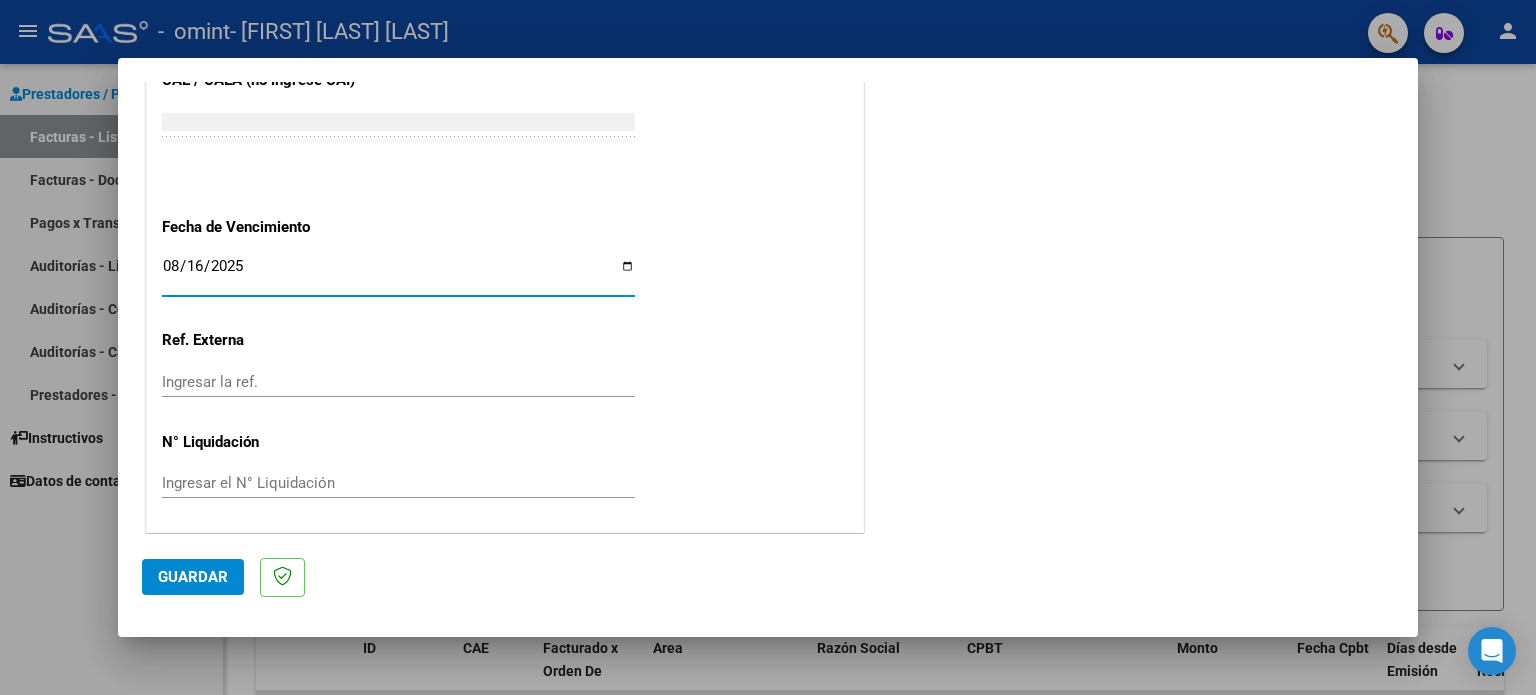 type on "2025-08-16" 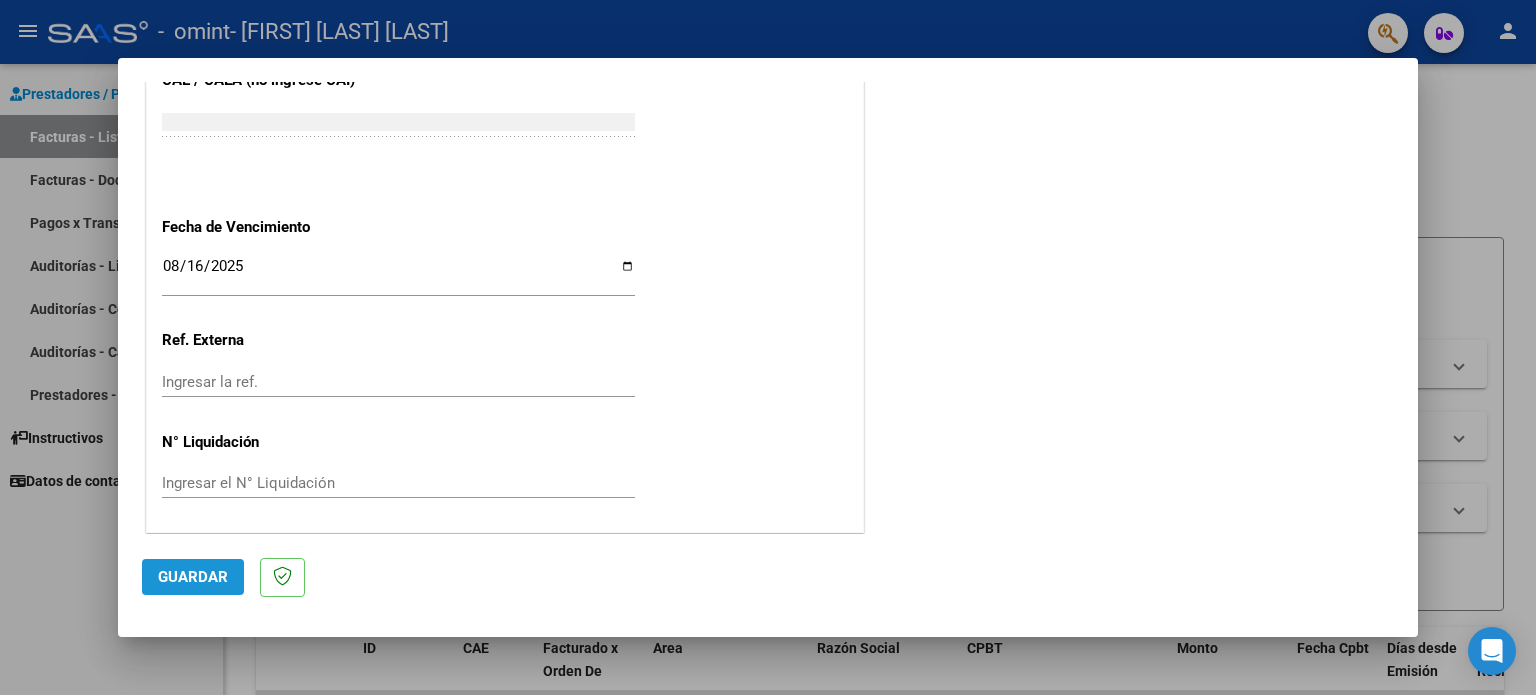 click on "Guardar" 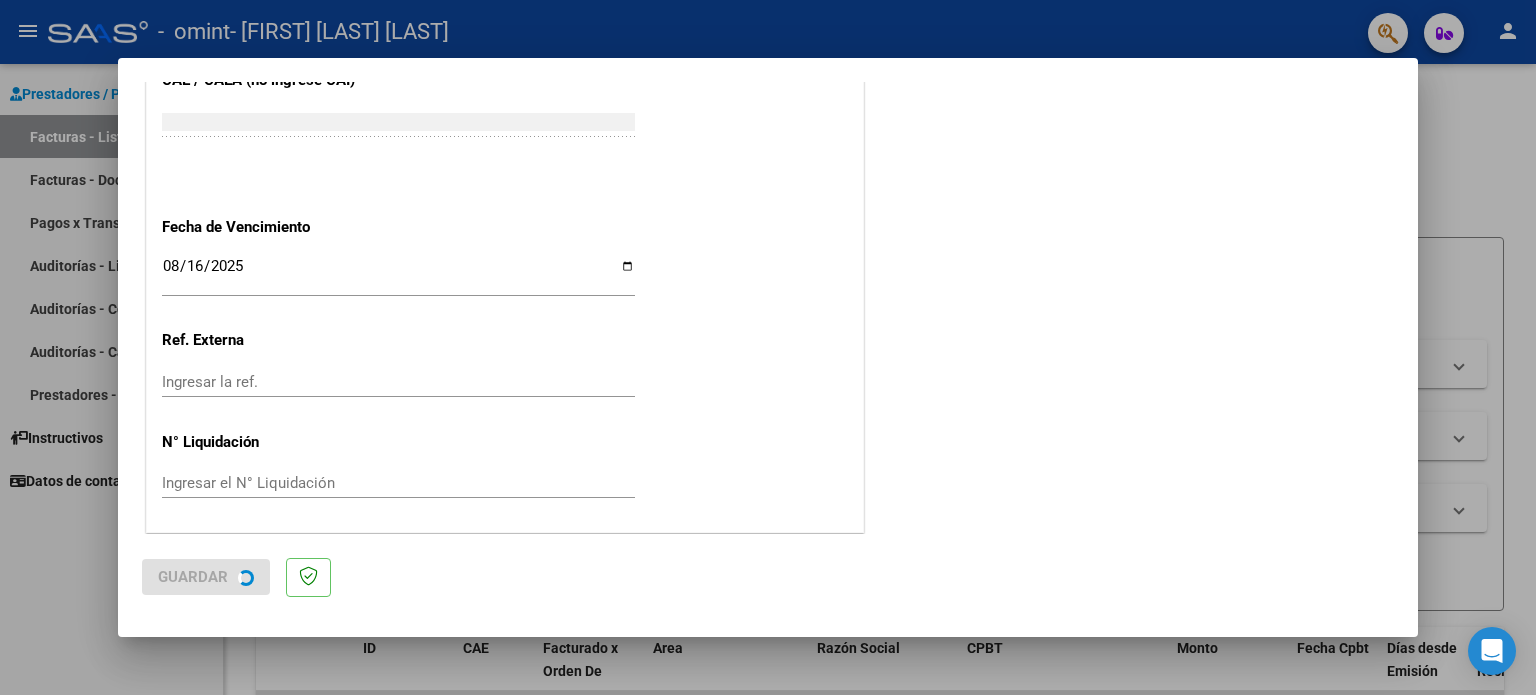 scroll, scrollTop: 0, scrollLeft: 0, axis: both 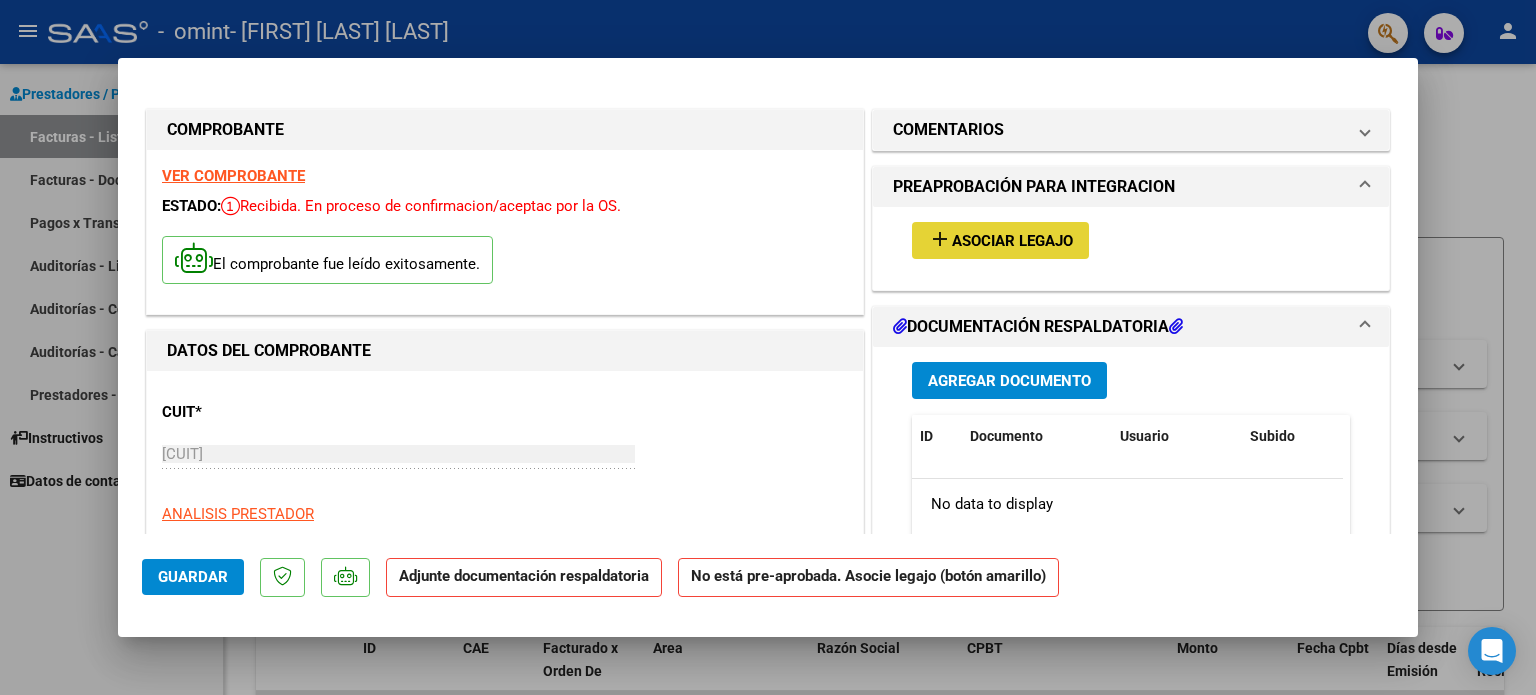 click on "Asociar Legajo" at bounding box center (1012, 241) 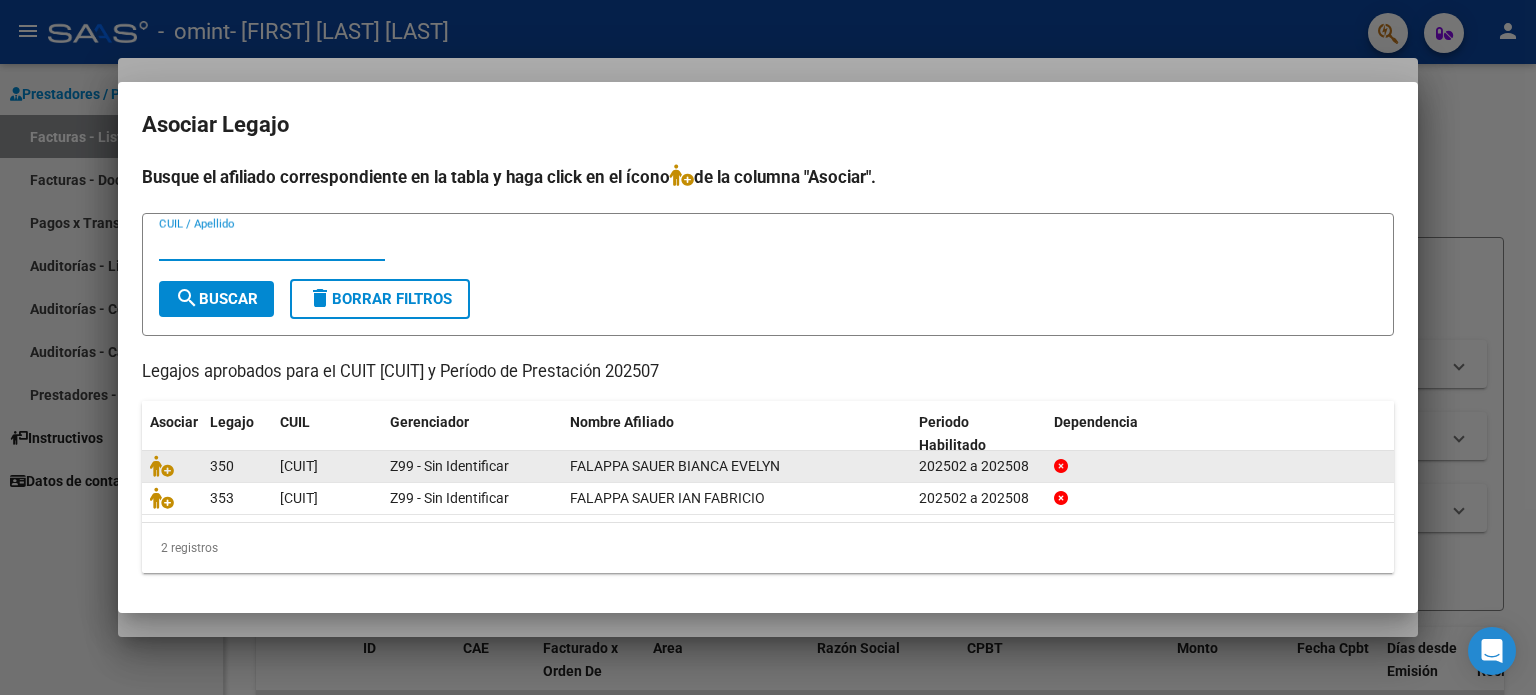 click on "350" 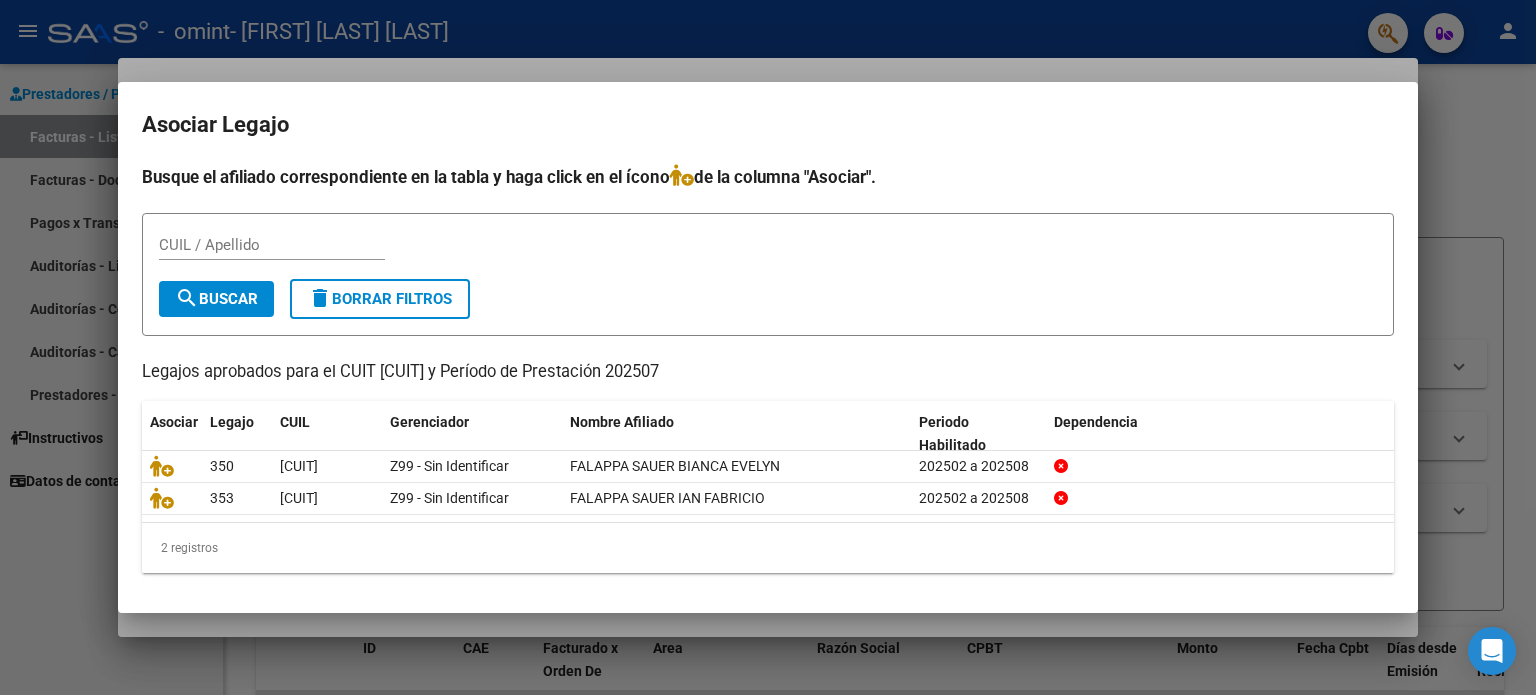 click at bounding box center (768, 347) 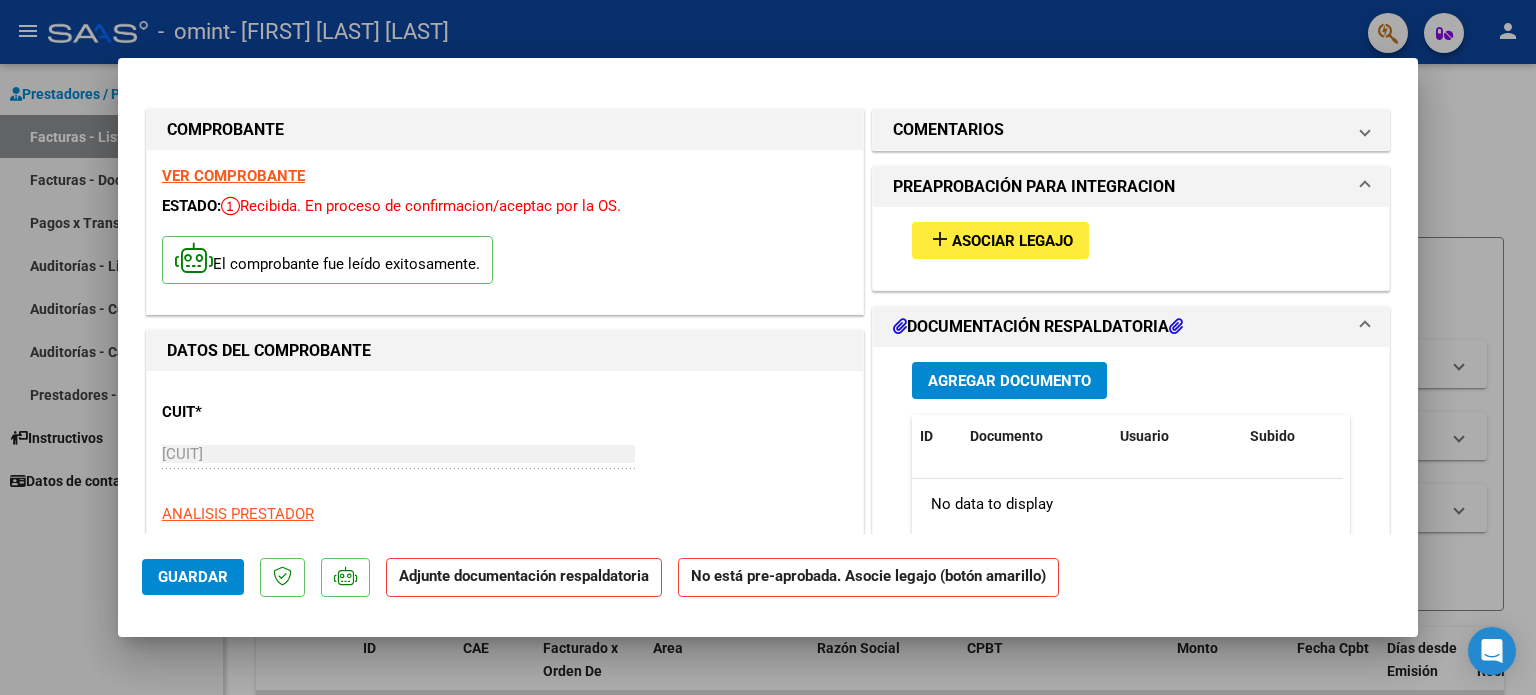 click on "Guardar" 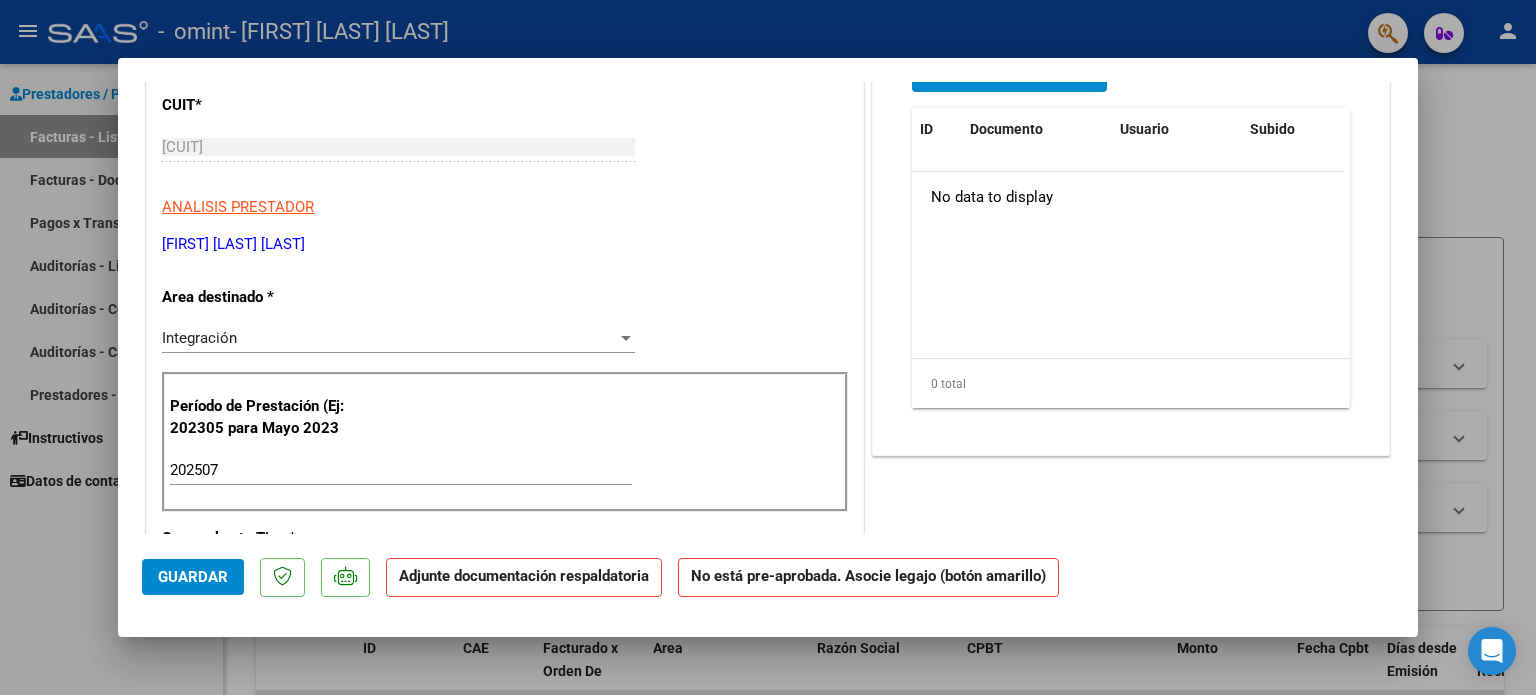 scroll, scrollTop: 0, scrollLeft: 0, axis: both 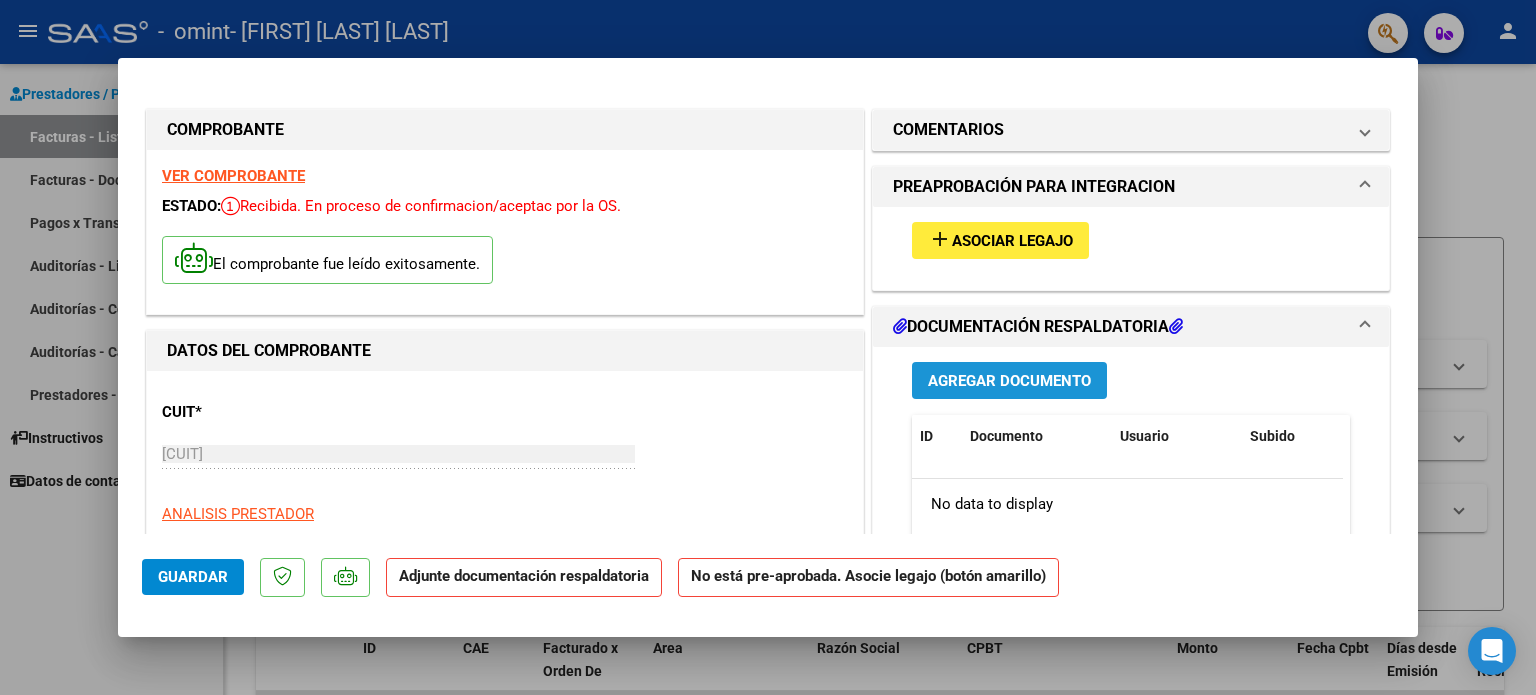 click on "Agregar Documento" at bounding box center (1009, 380) 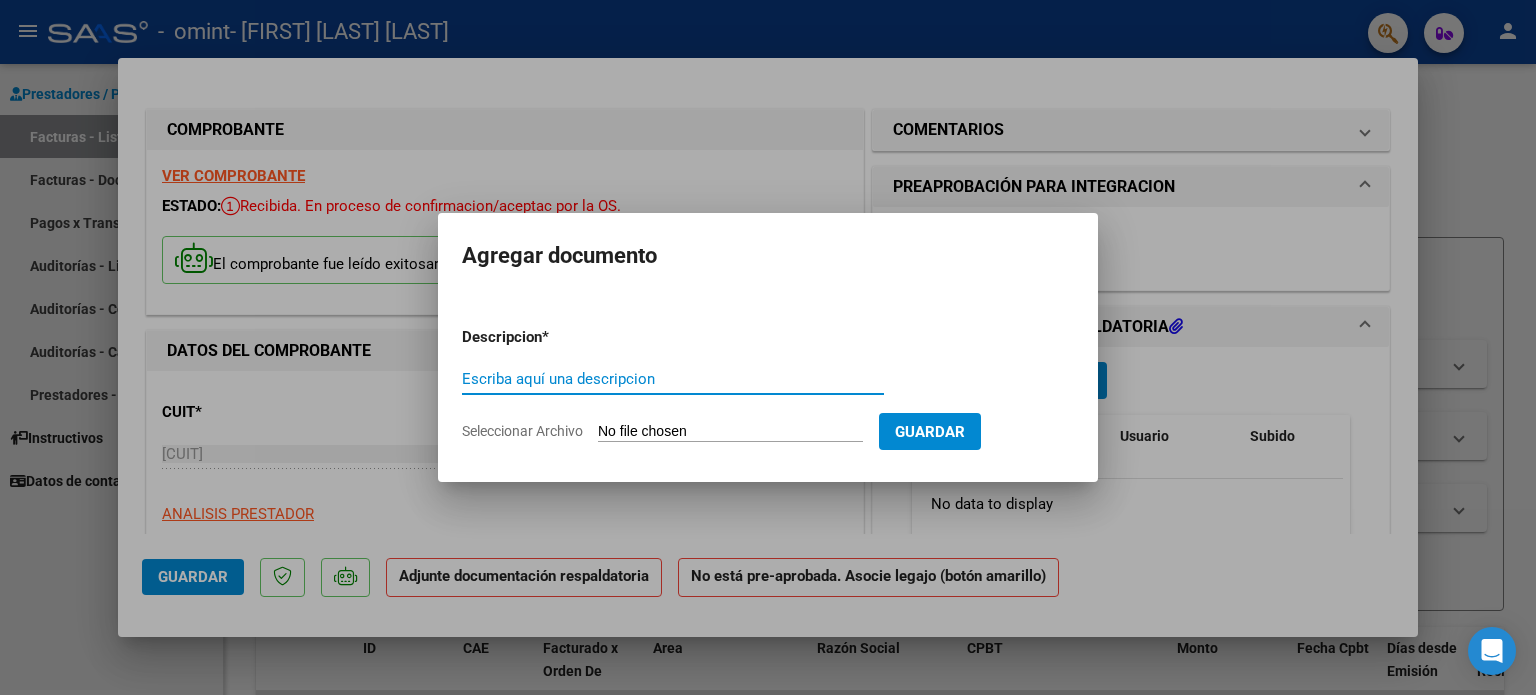 click on "Escriba aquí una descripcion" at bounding box center [673, 379] 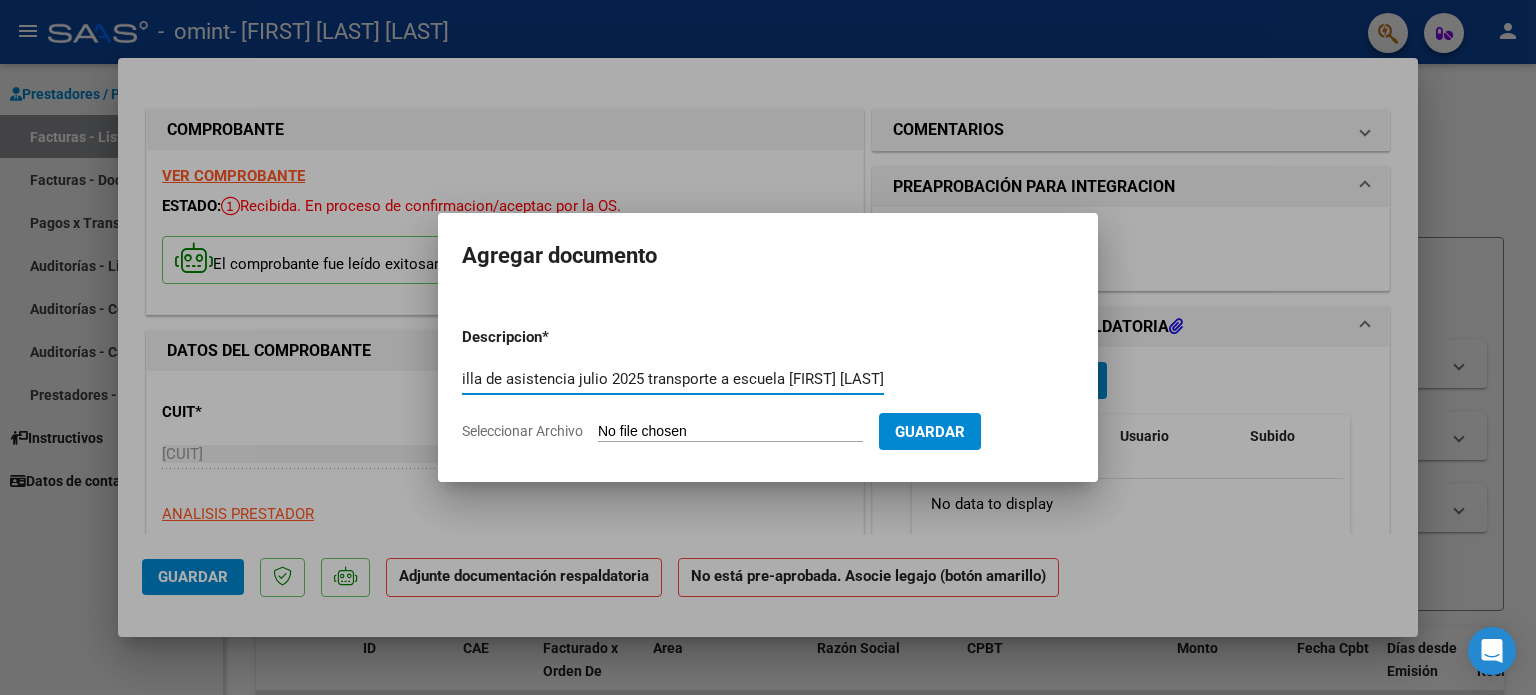 scroll, scrollTop: 0, scrollLeft: 48, axis: horizontal 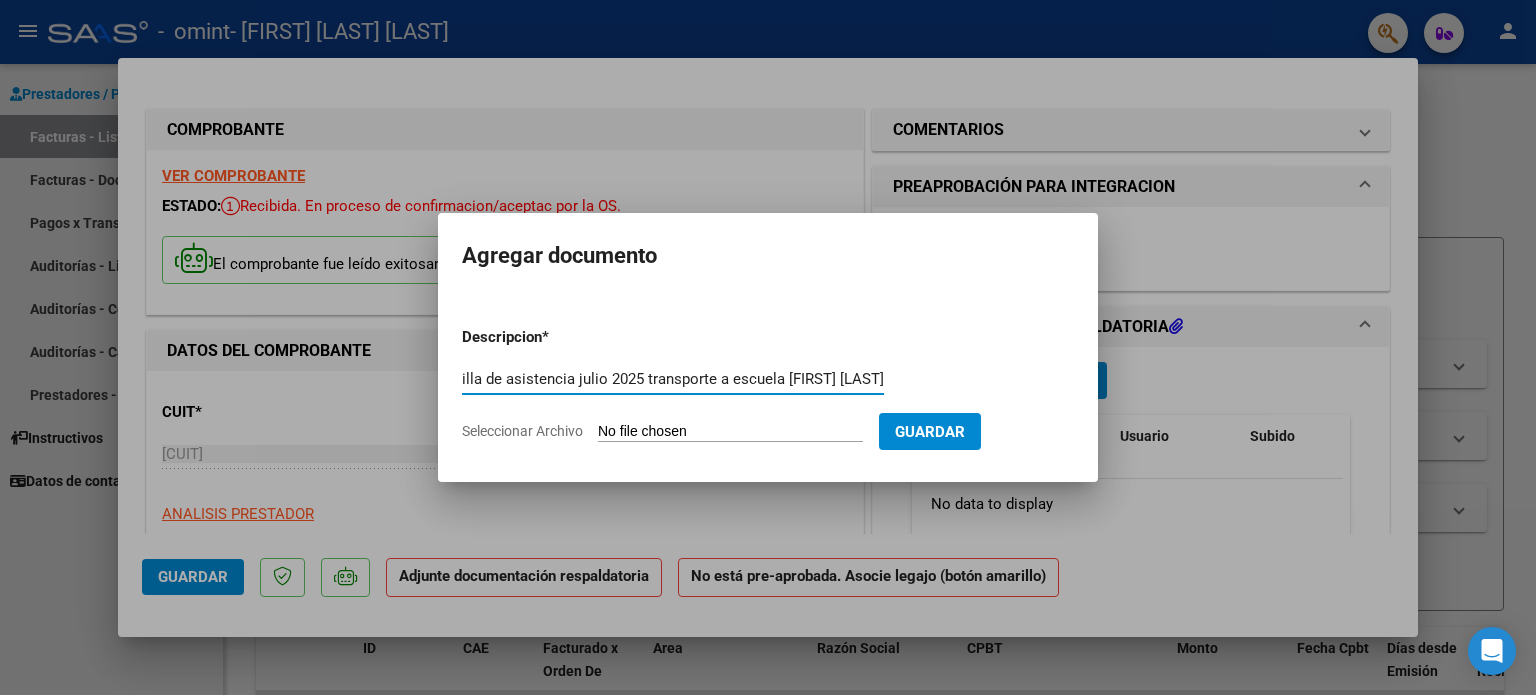 type on "planilla de asistencia julio 2025 transporte a escuela [FIRST] [LAST]" 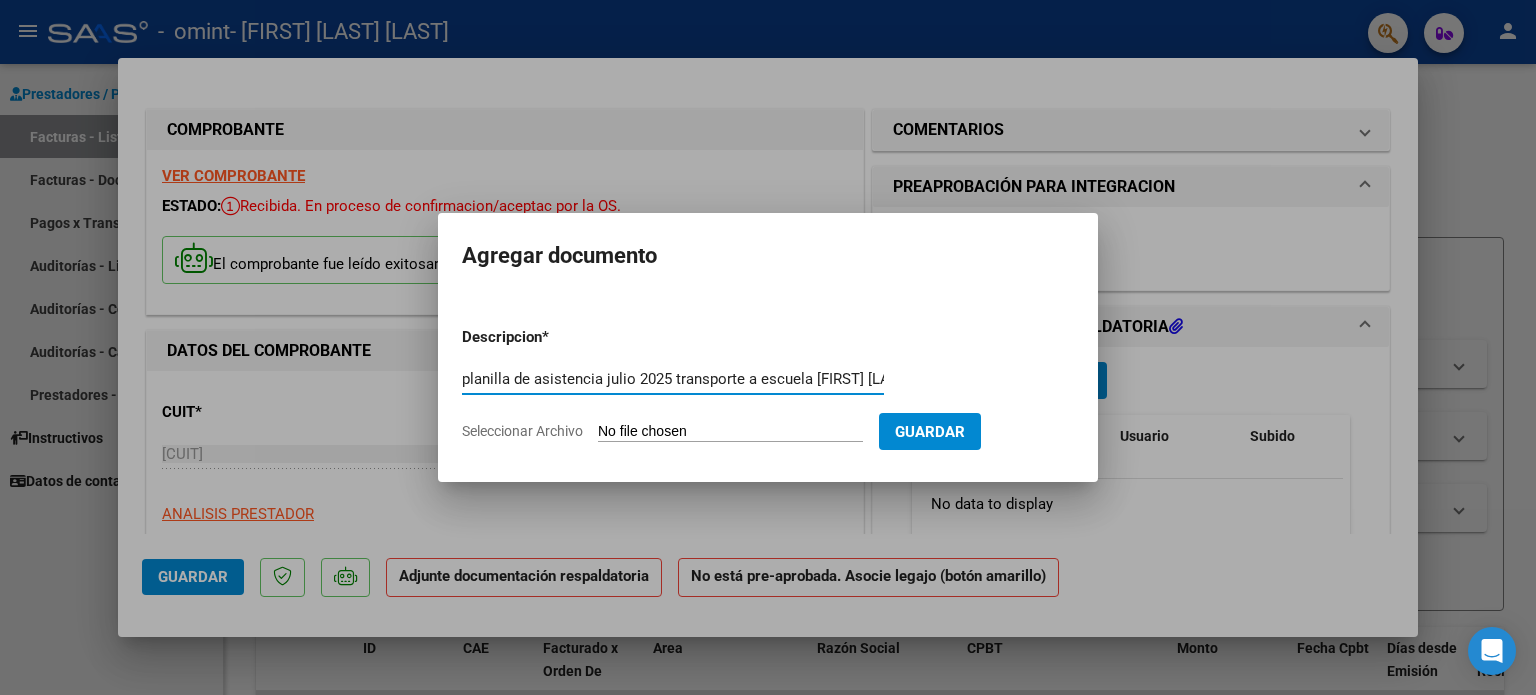click on "Seleccionar Archivo" at bounding box center (730, 432) 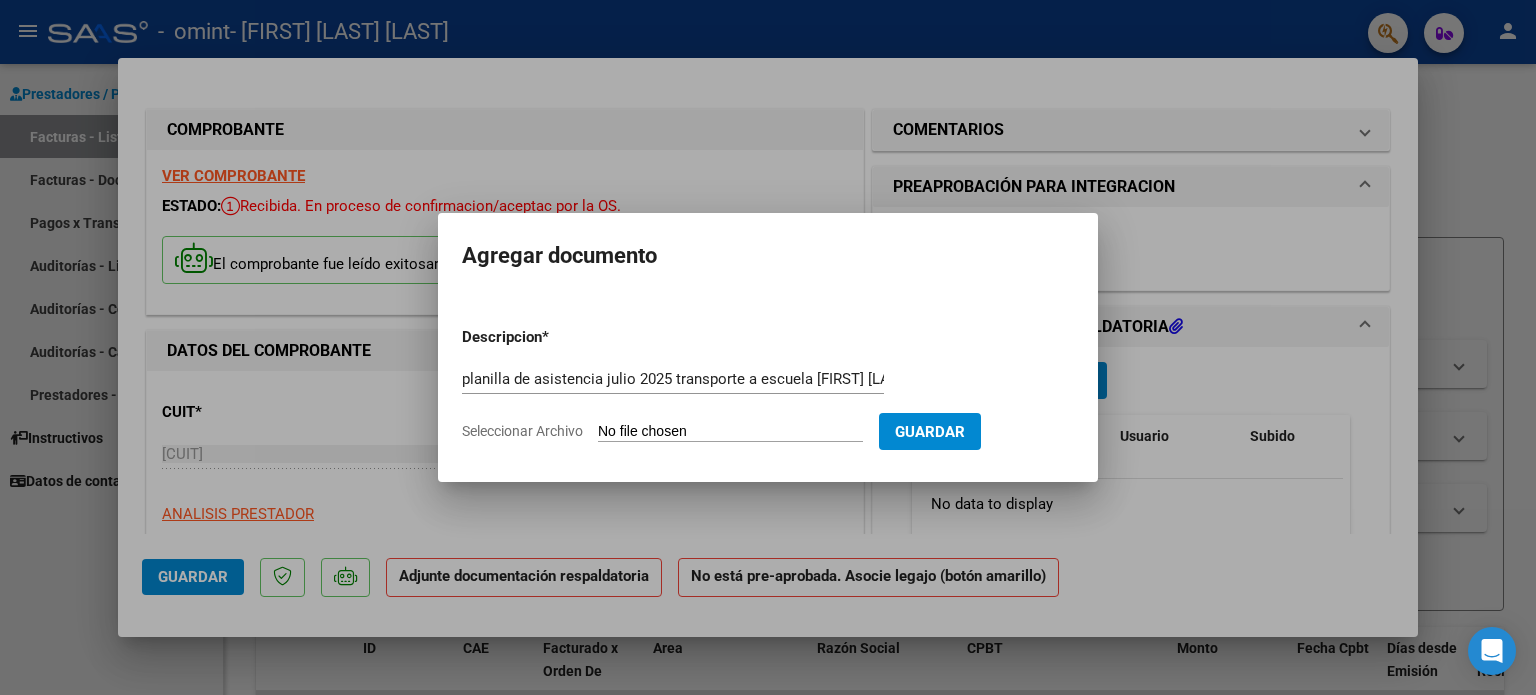type on "C:\fakepath\Omint Julio 2025 transporte a Escuela [LAST] [FIRST].pdf" 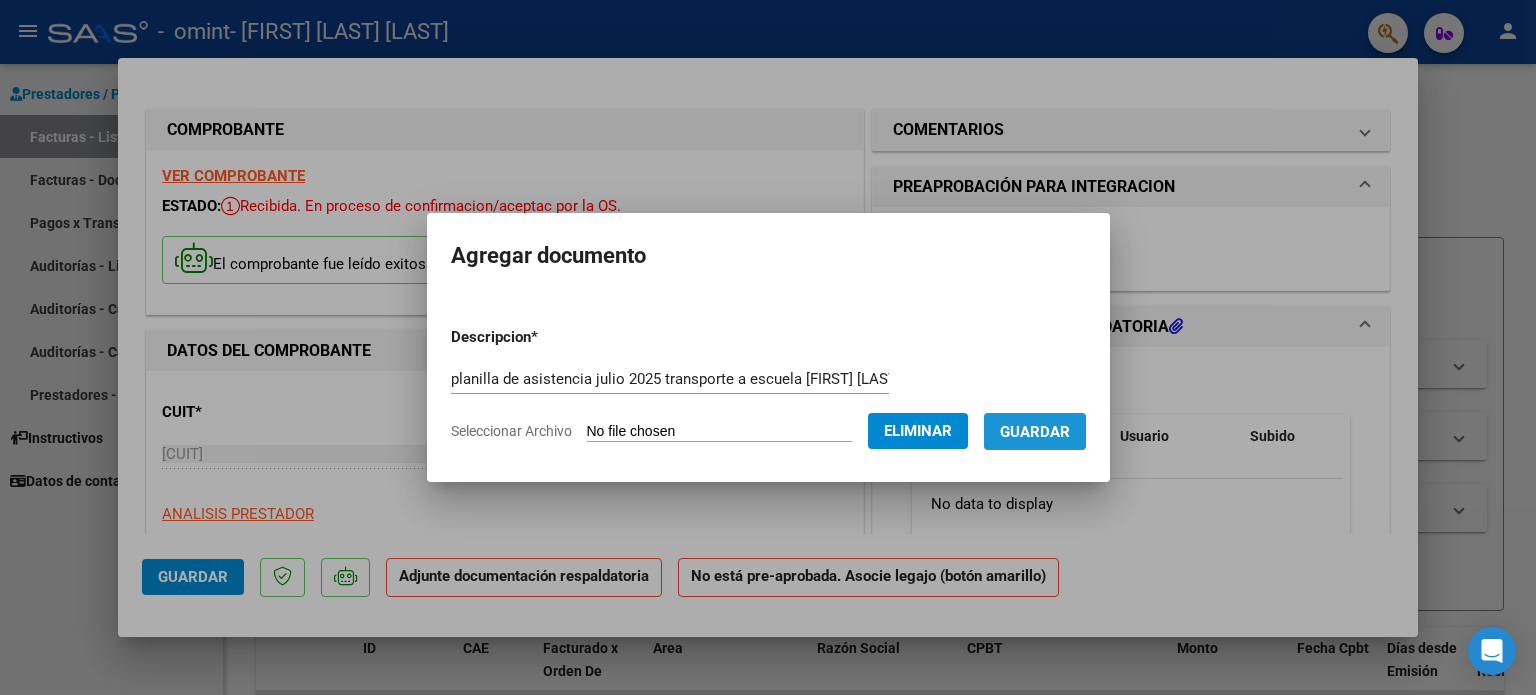 click on "Guardar" at bounding box center (1035, 432) 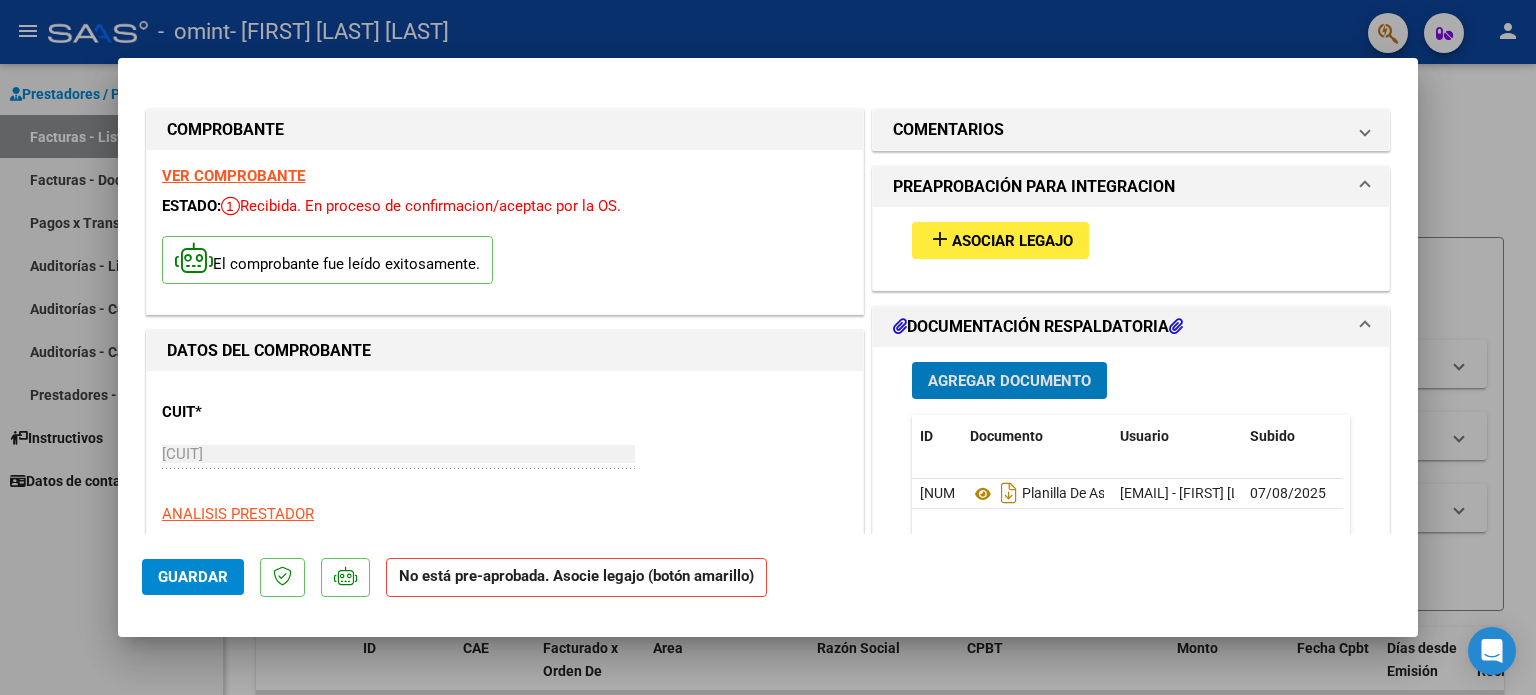 click at bounding box center (768, 347) 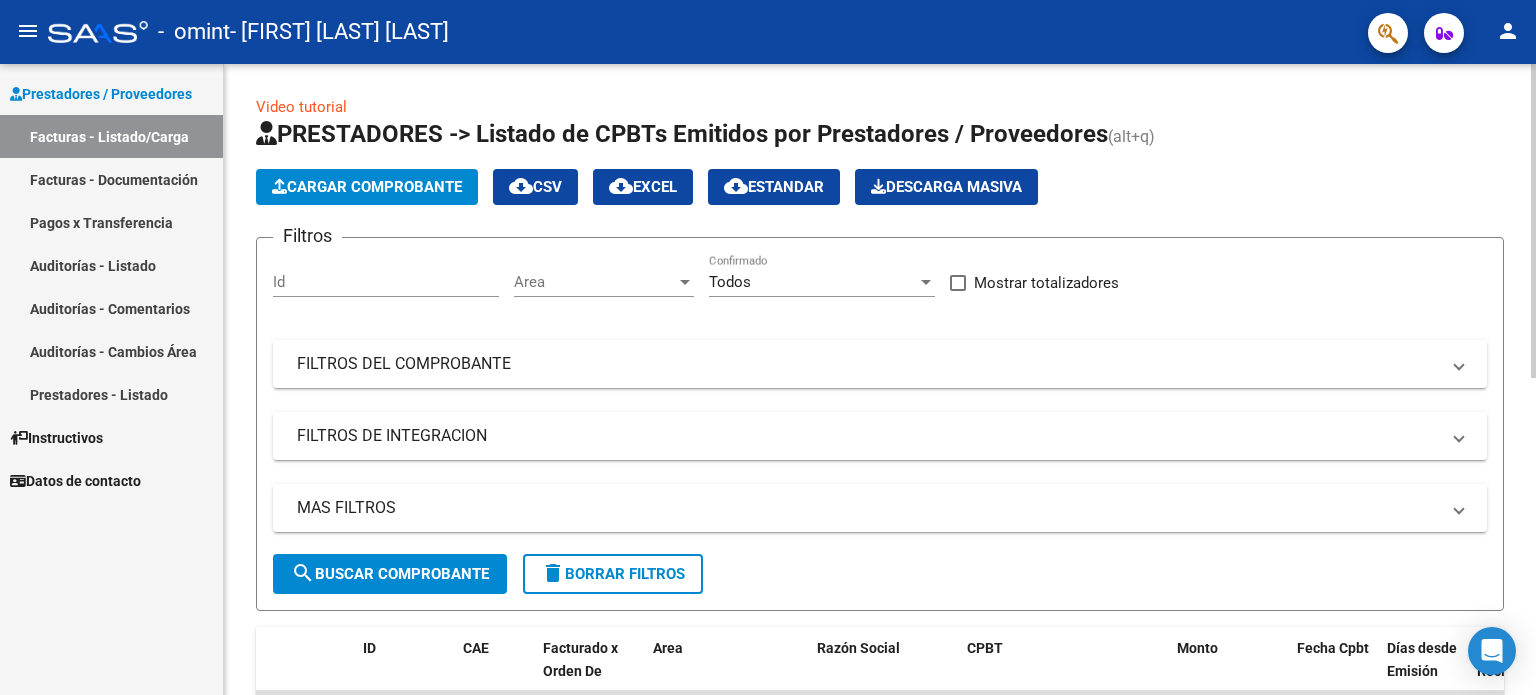 click on "Cargar Comprobante" 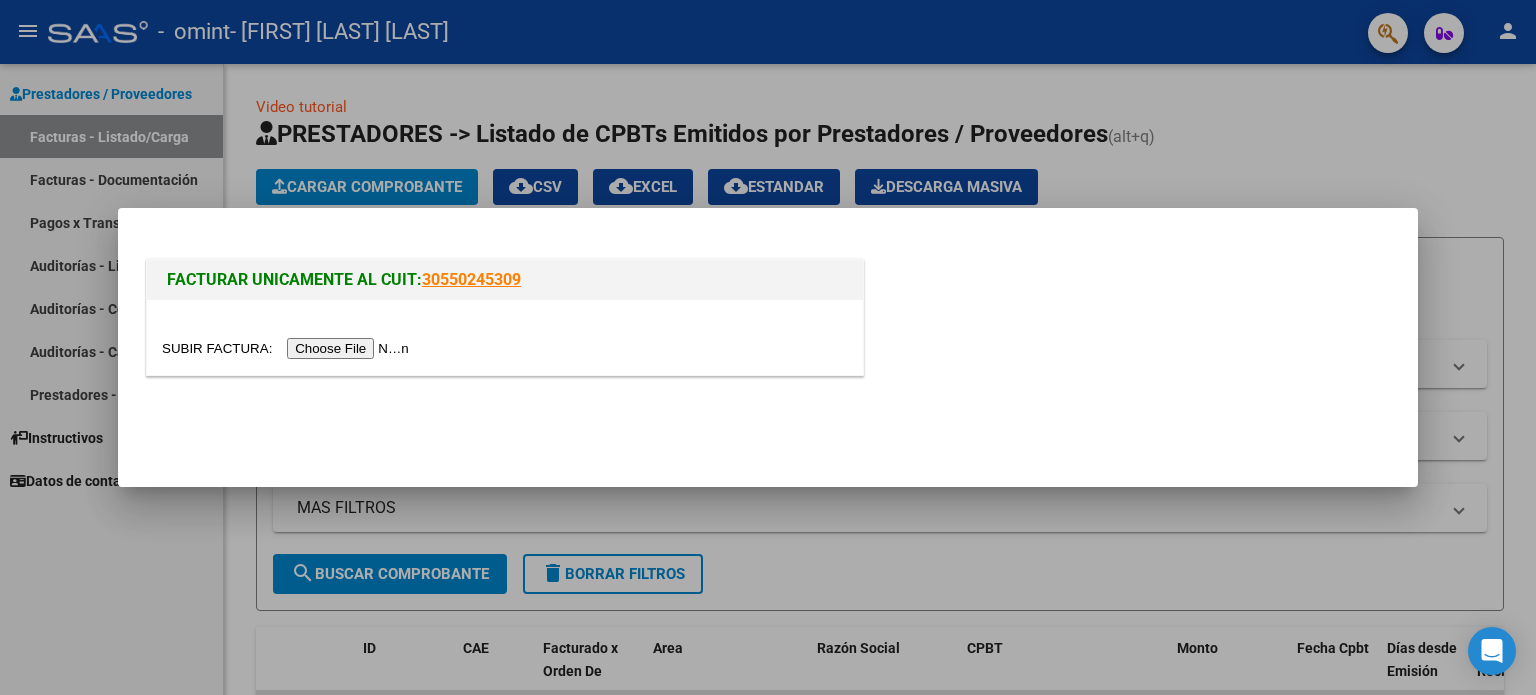 click at bounding box center [288, 348] 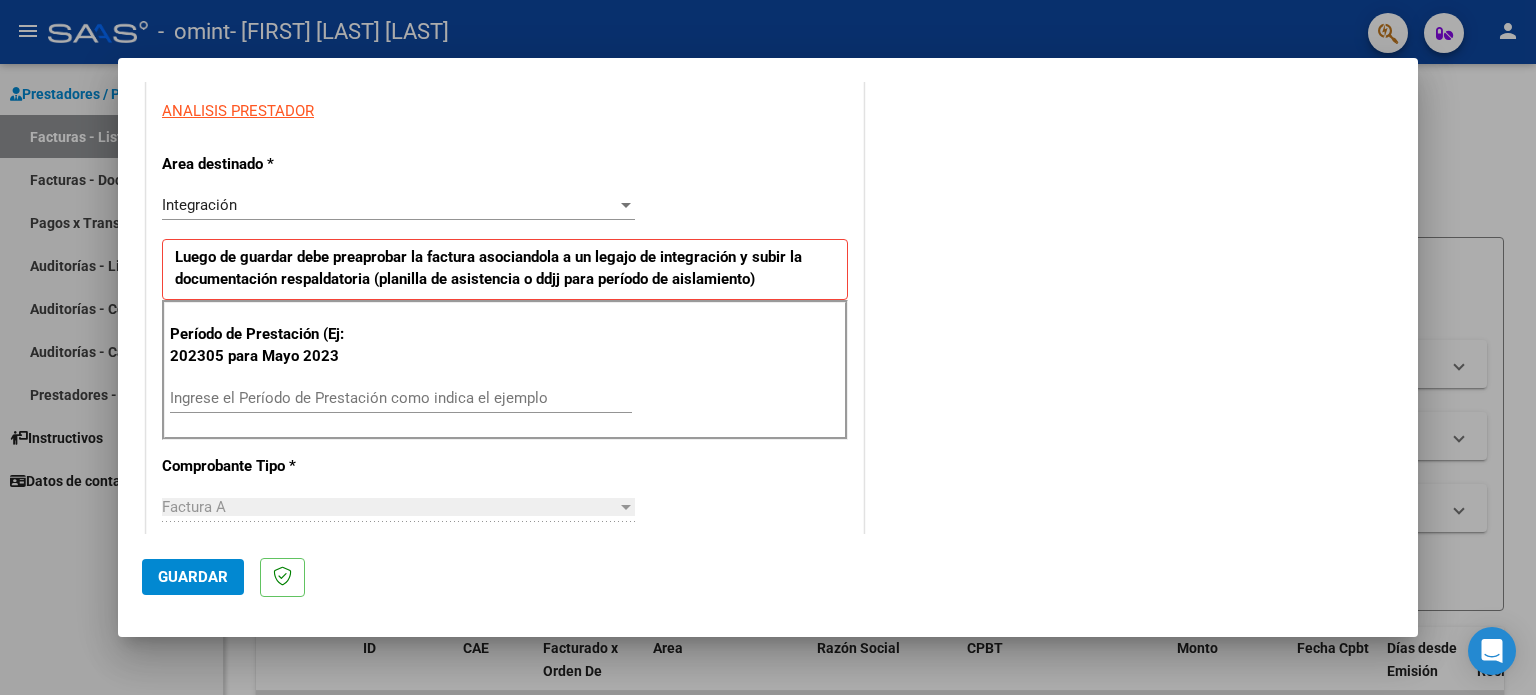 scroll, scrollTop: 400, scrollLeft: 0, axis: vertical 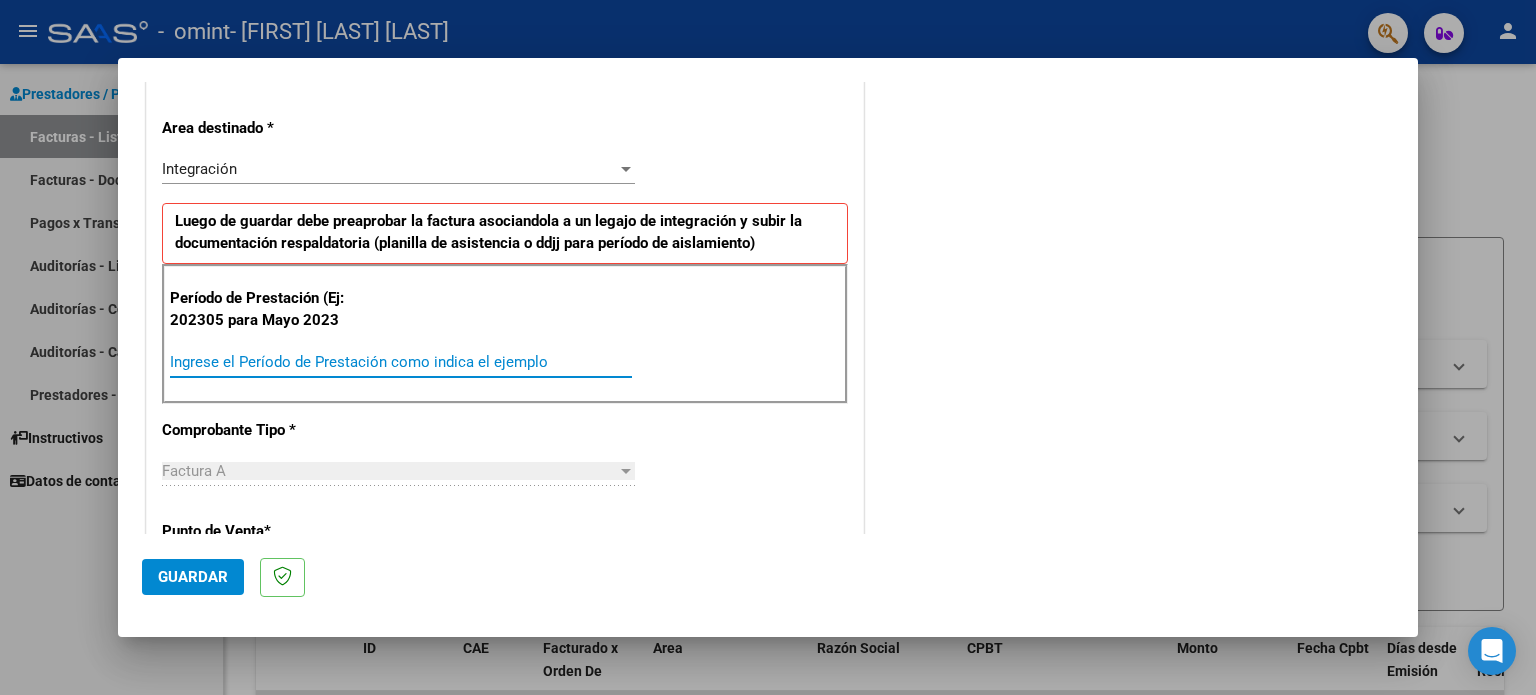 click on "Ingrese el Período de Prestación como indica el ejemplo" at bounding box center (401, 362) 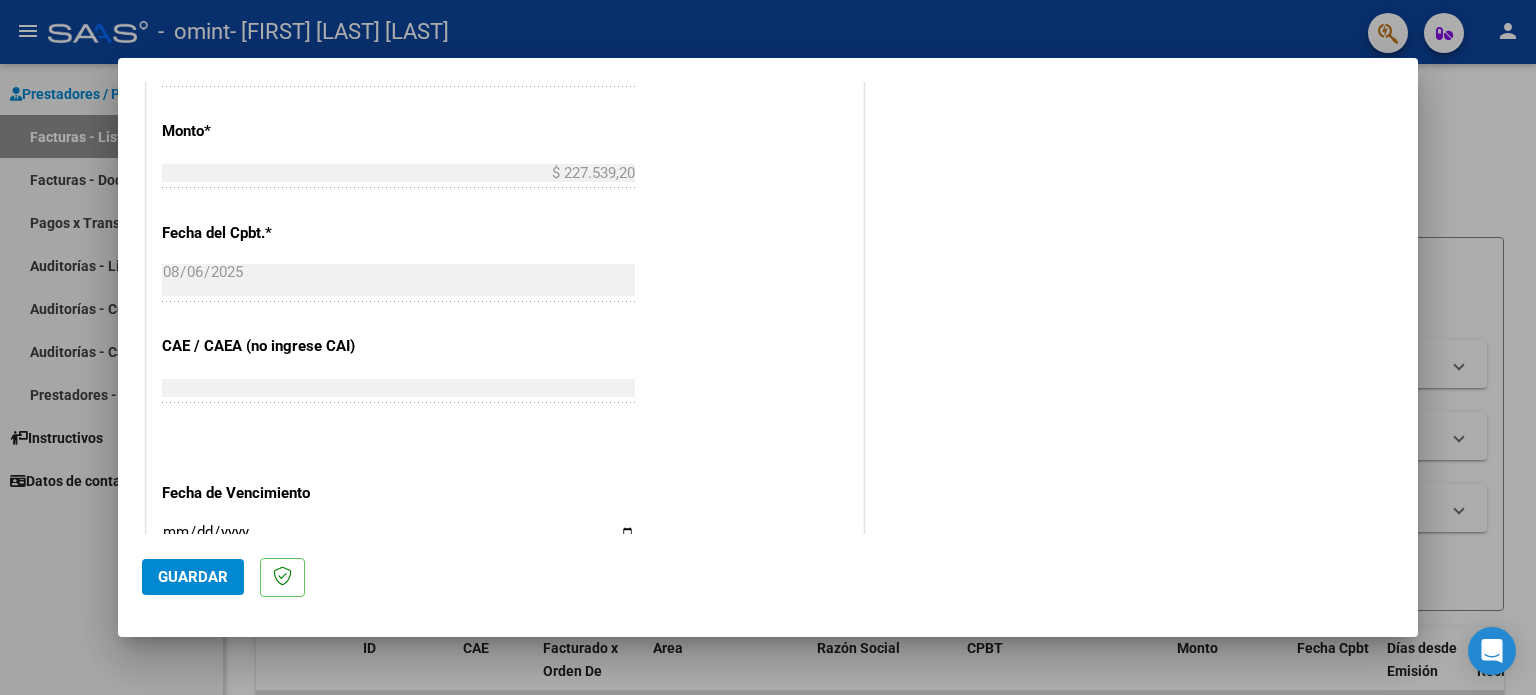 scroll, scrollTop: 1100, scrollLeft: 0, axis: vertical 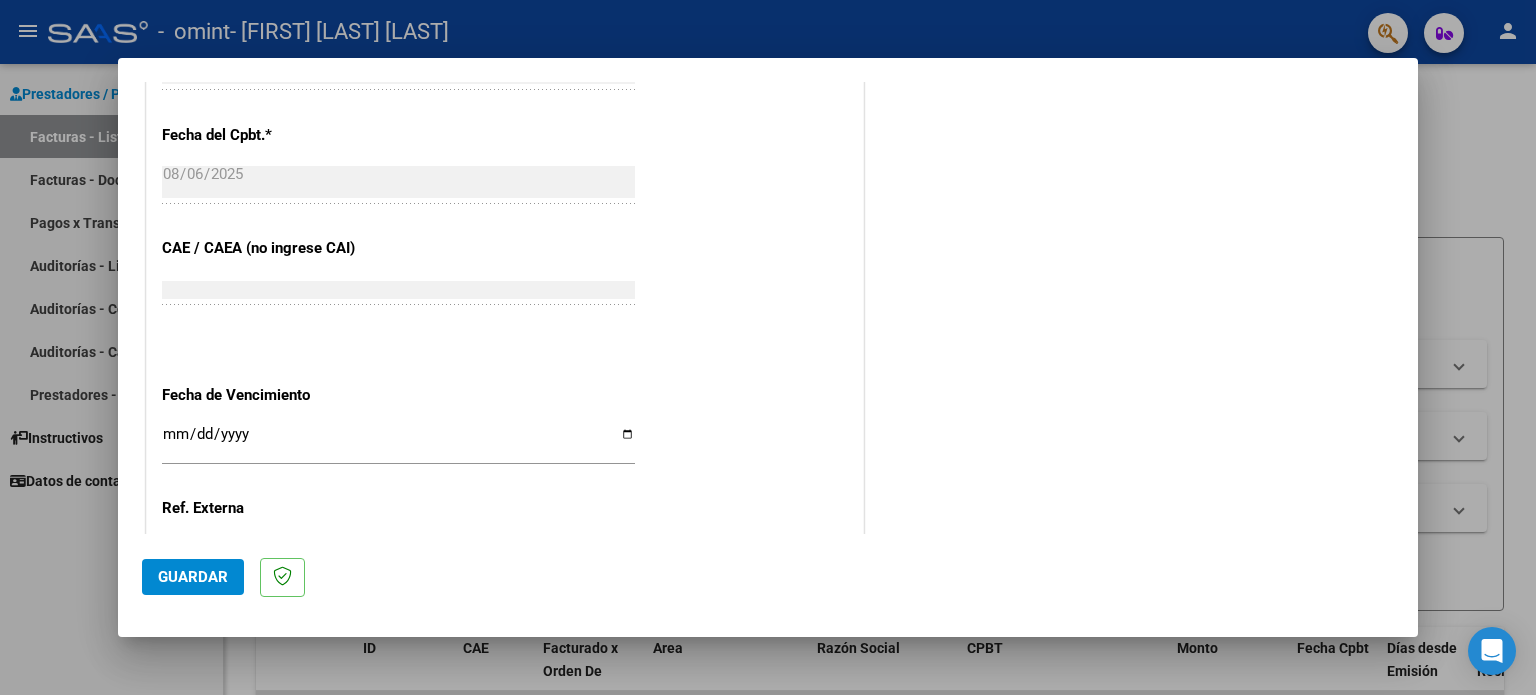 type on "202507" 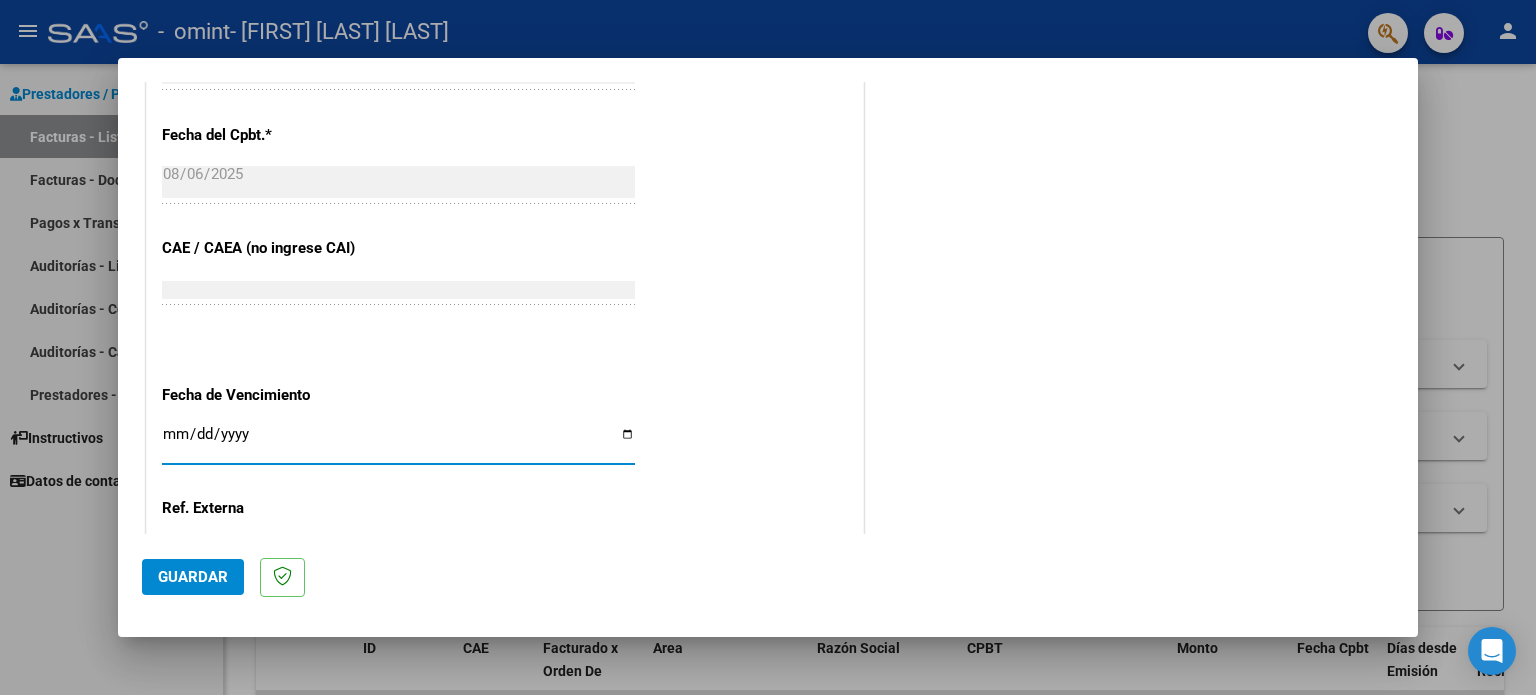click on "Ingresar la fecha" at bounding box center (398, 442) 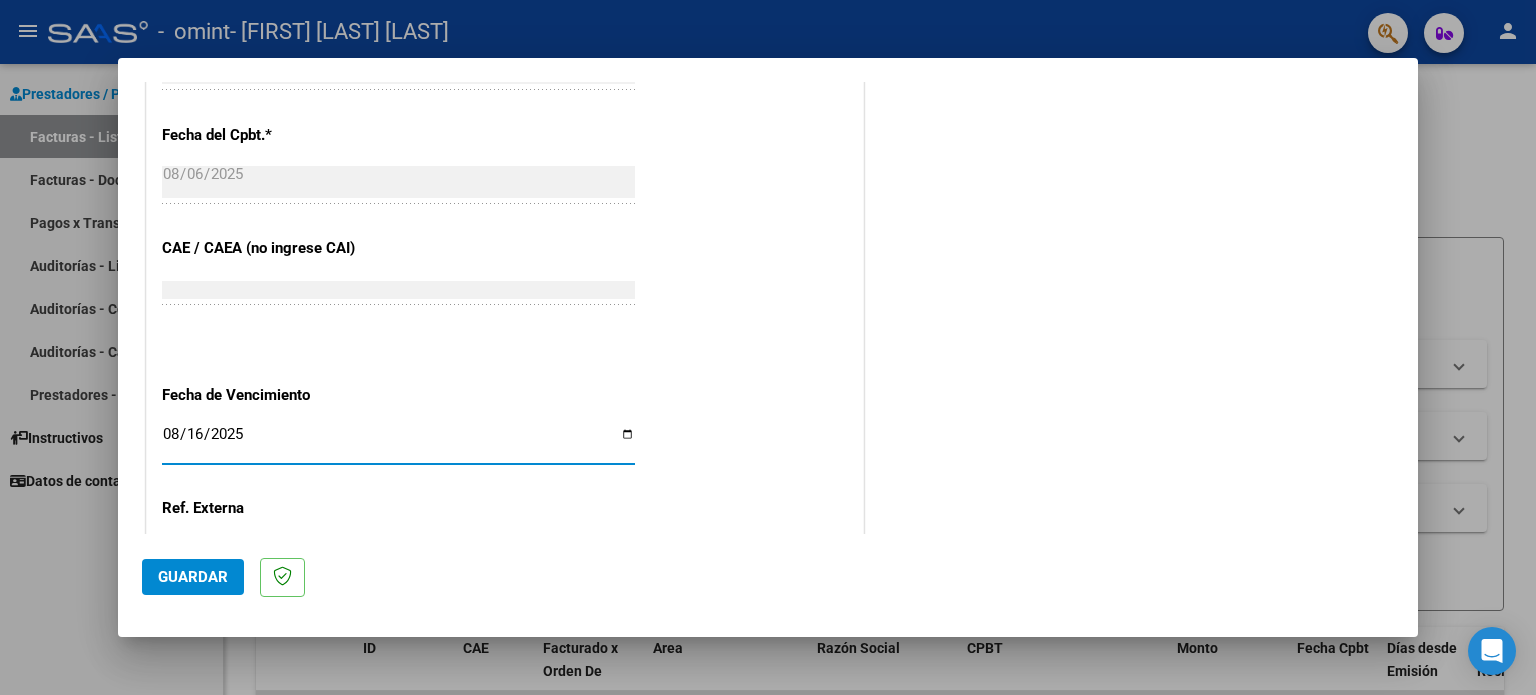 type on "2025-08-16" 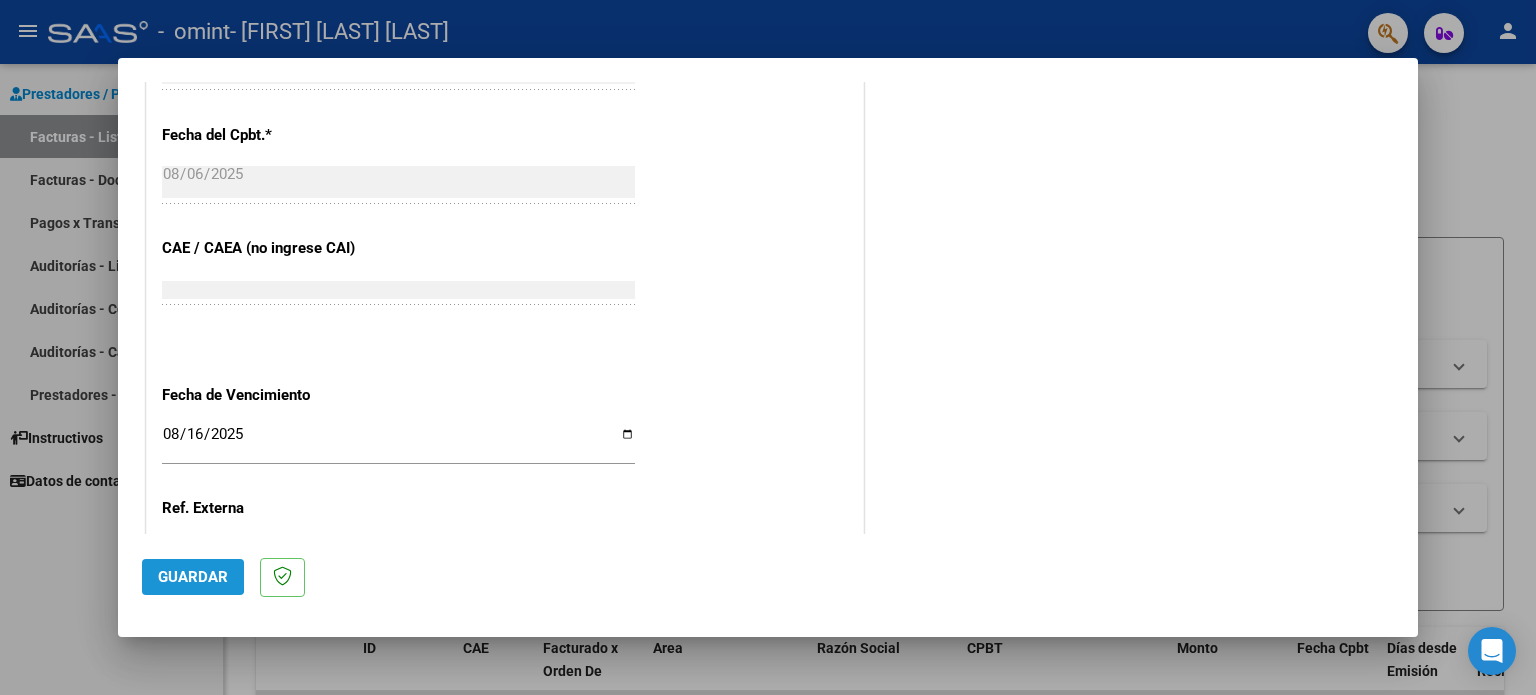 click on "Guardar" 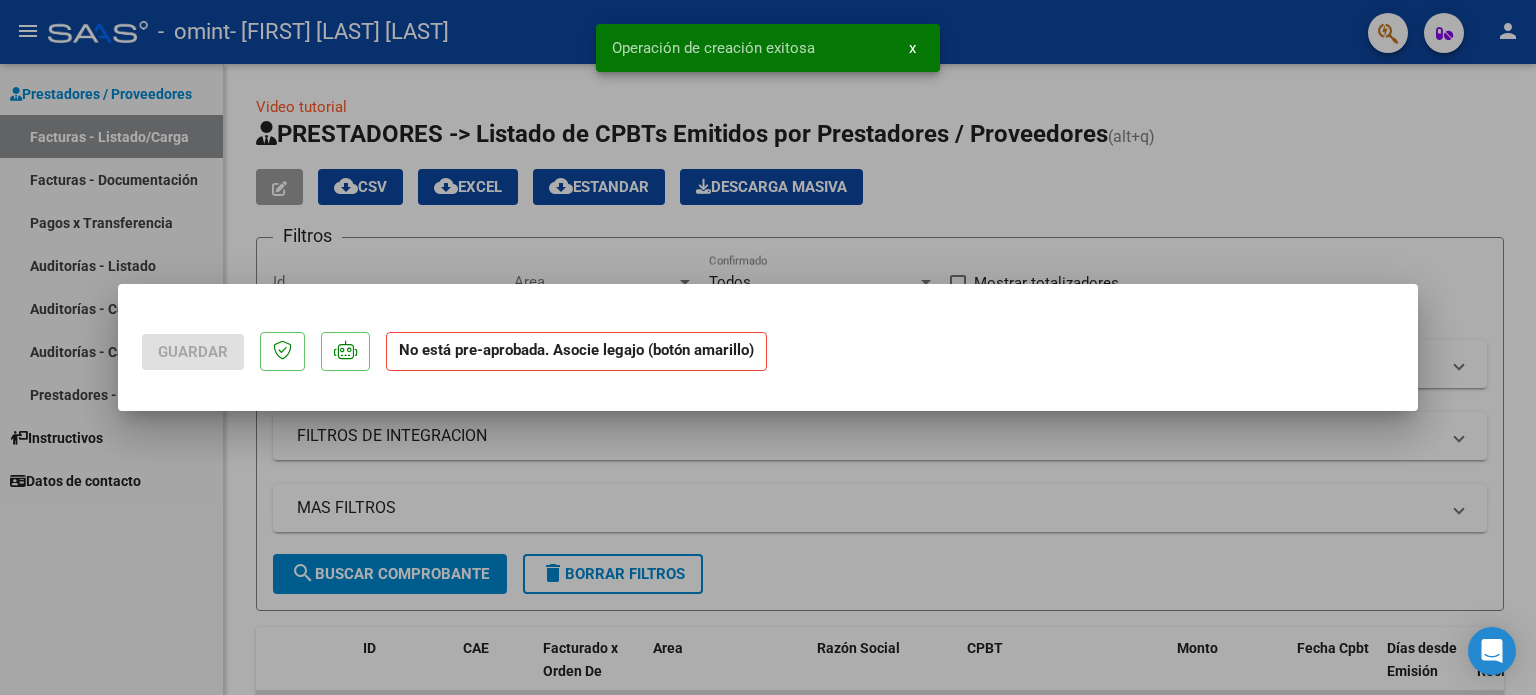 scroll, scrollTop: 0, scrollLeft: 0, axis: both 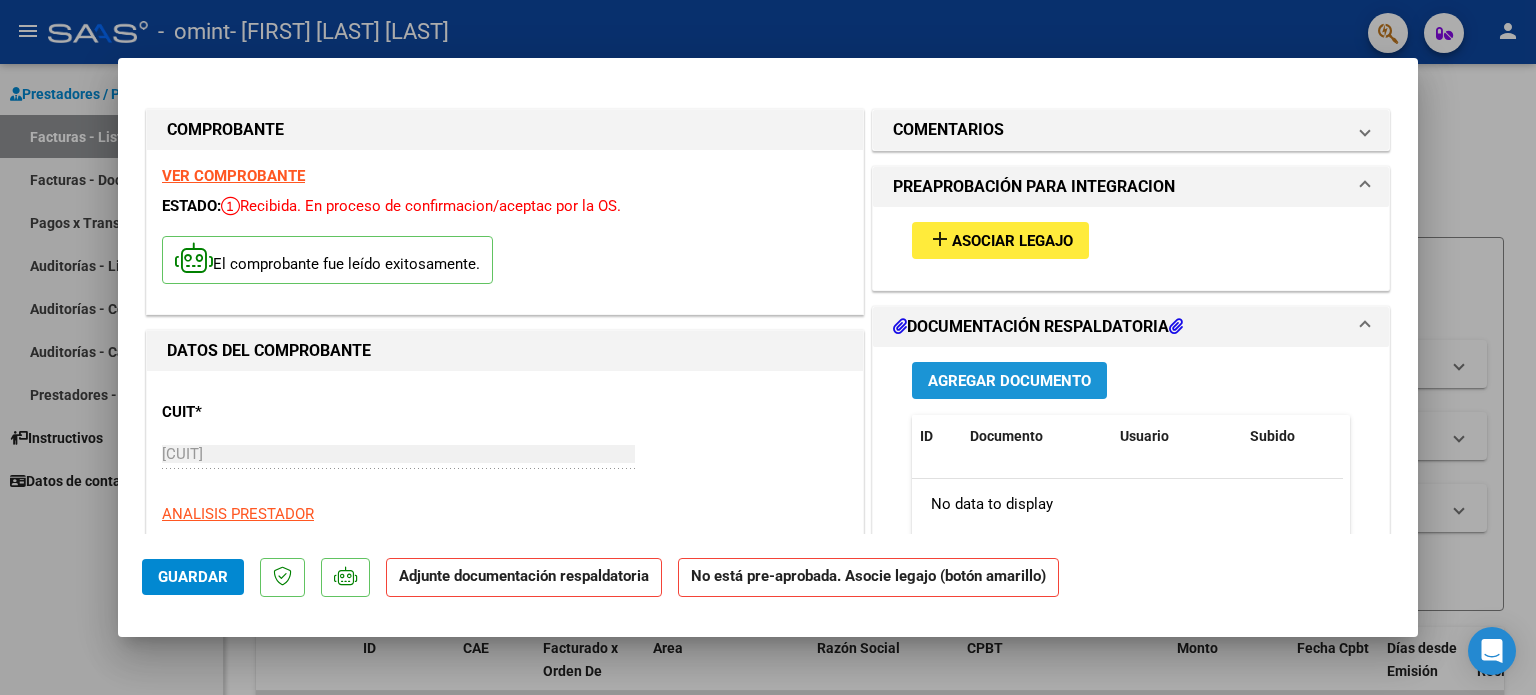 click on "Agregar Documento" at bounding box center [1009, 381] 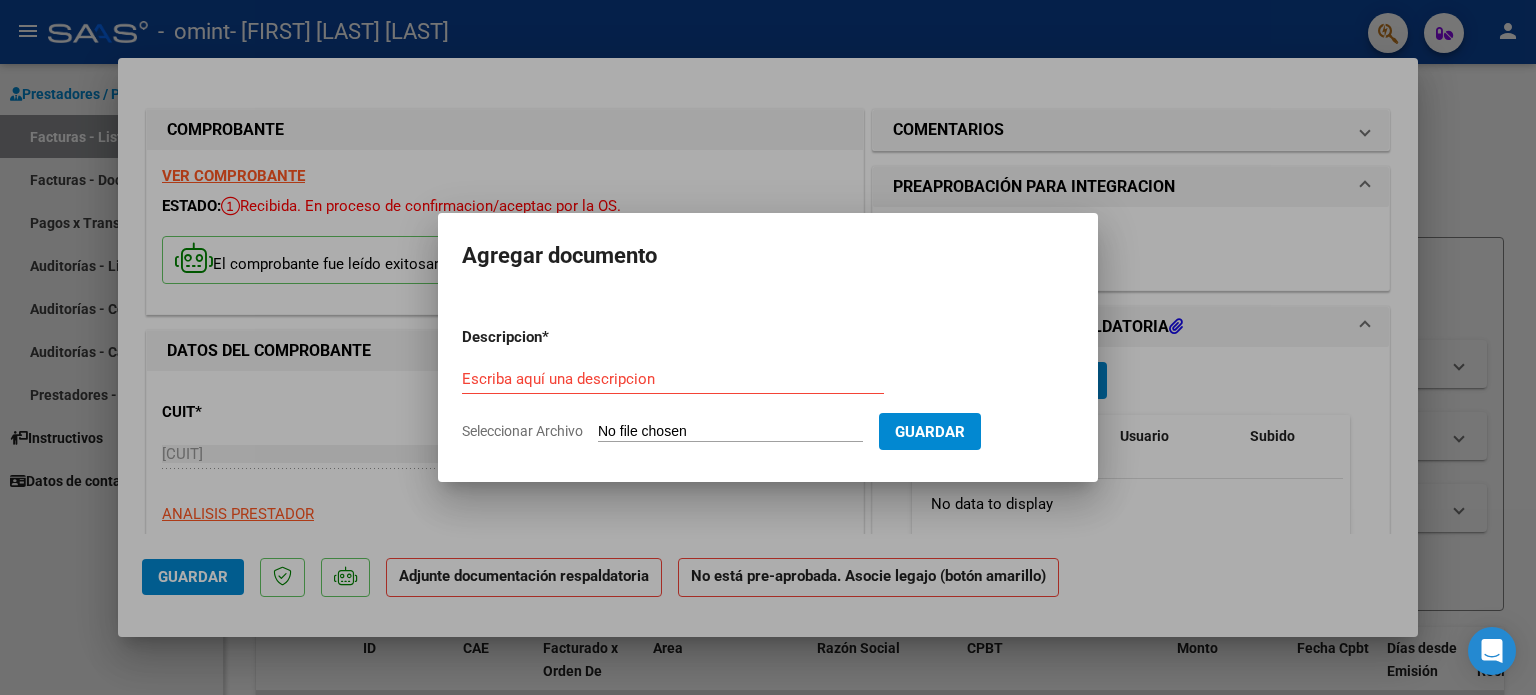 click on "Escriba aquí una descripcion" at bounding box center (673, 379) 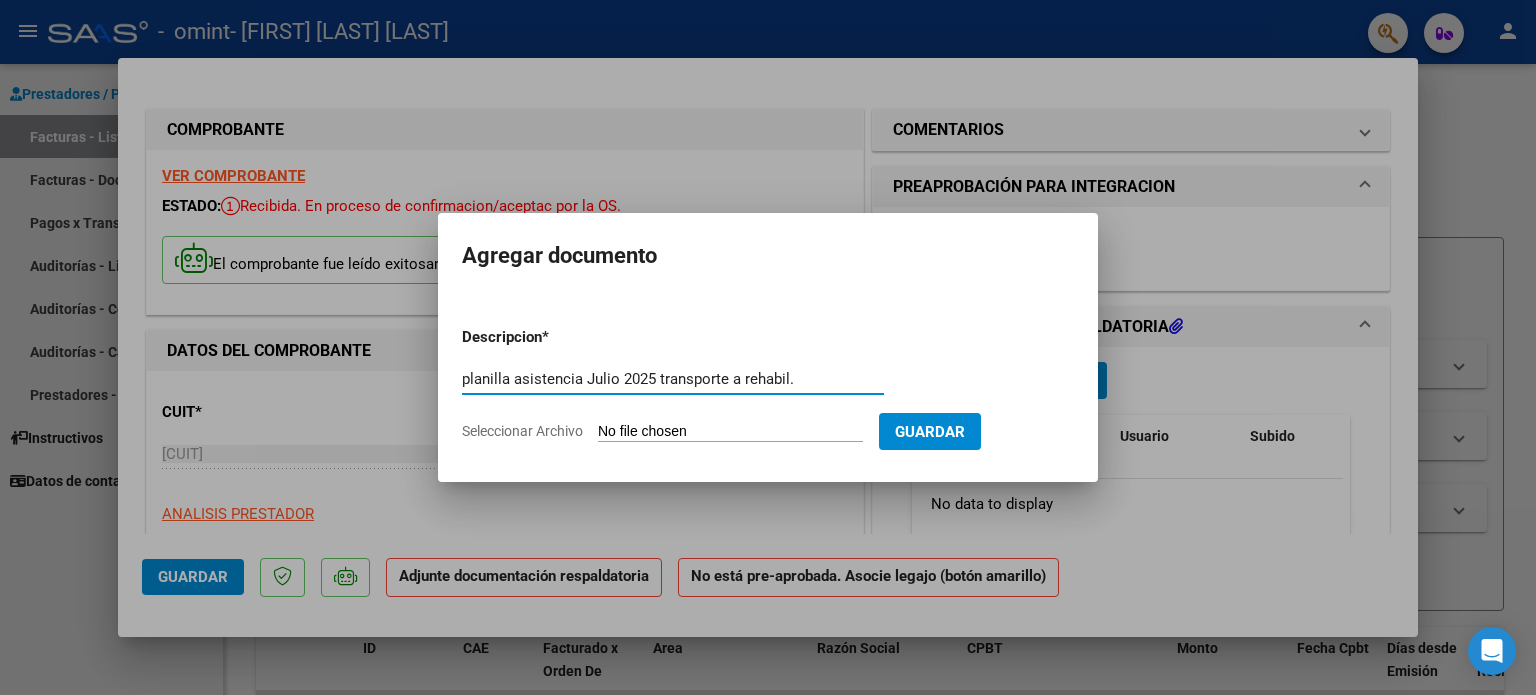 click on "planilla asistencia Julio 2025 transporte a rehabil." at bounding box center (673, 379) 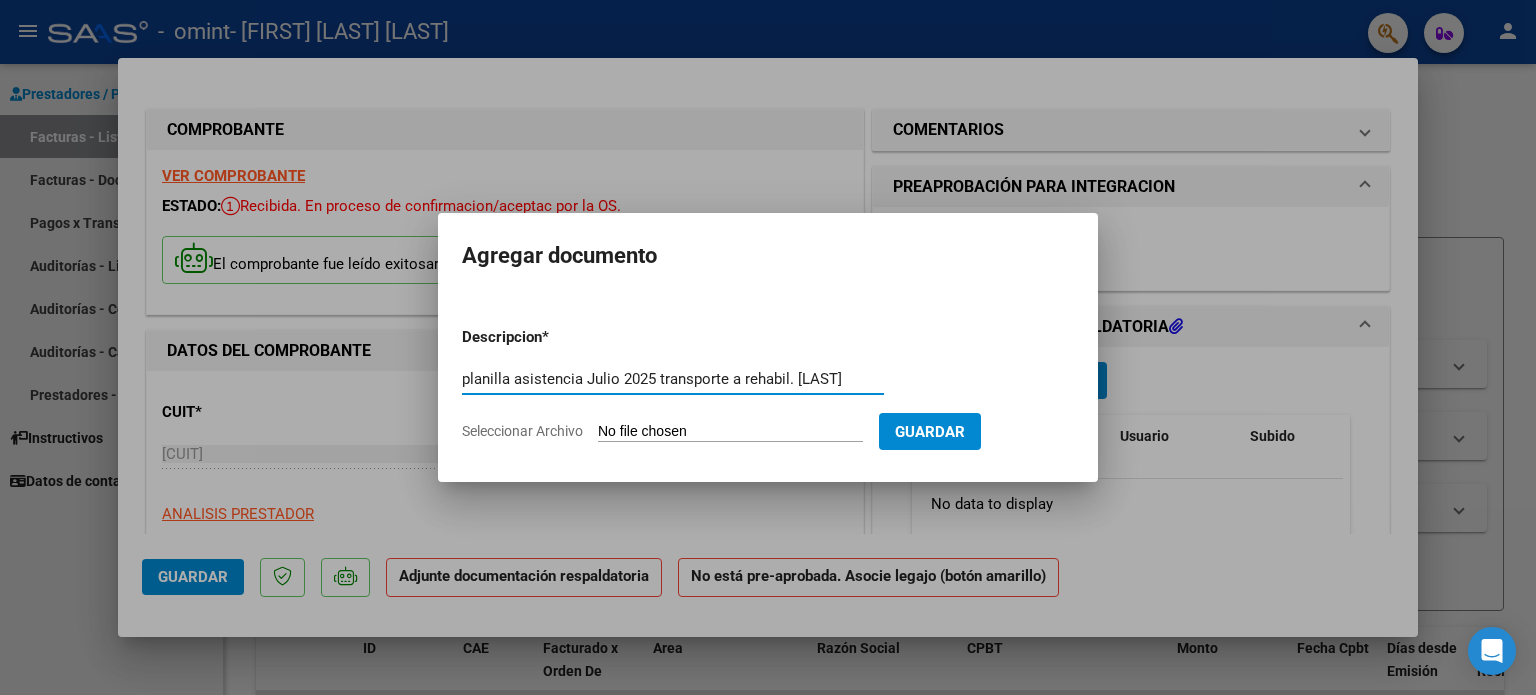 click on "planilla asistencia Julio 2025 transporte a rehabil. [LAST]" at bounding box center [673, 379] 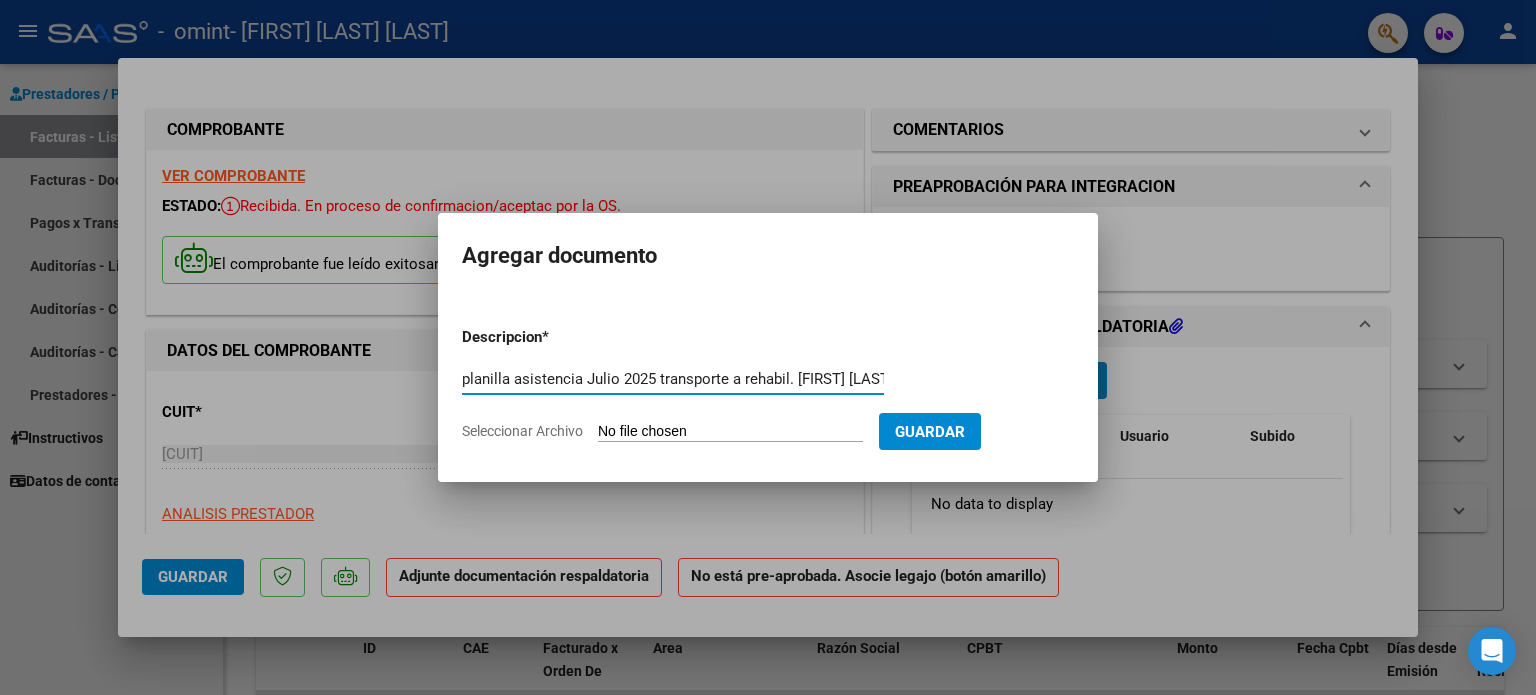 click on "planilla asistencia Julio 2025 transporte a rehabil. [FIRST] [LAST]" at bounding box center [673, 379] 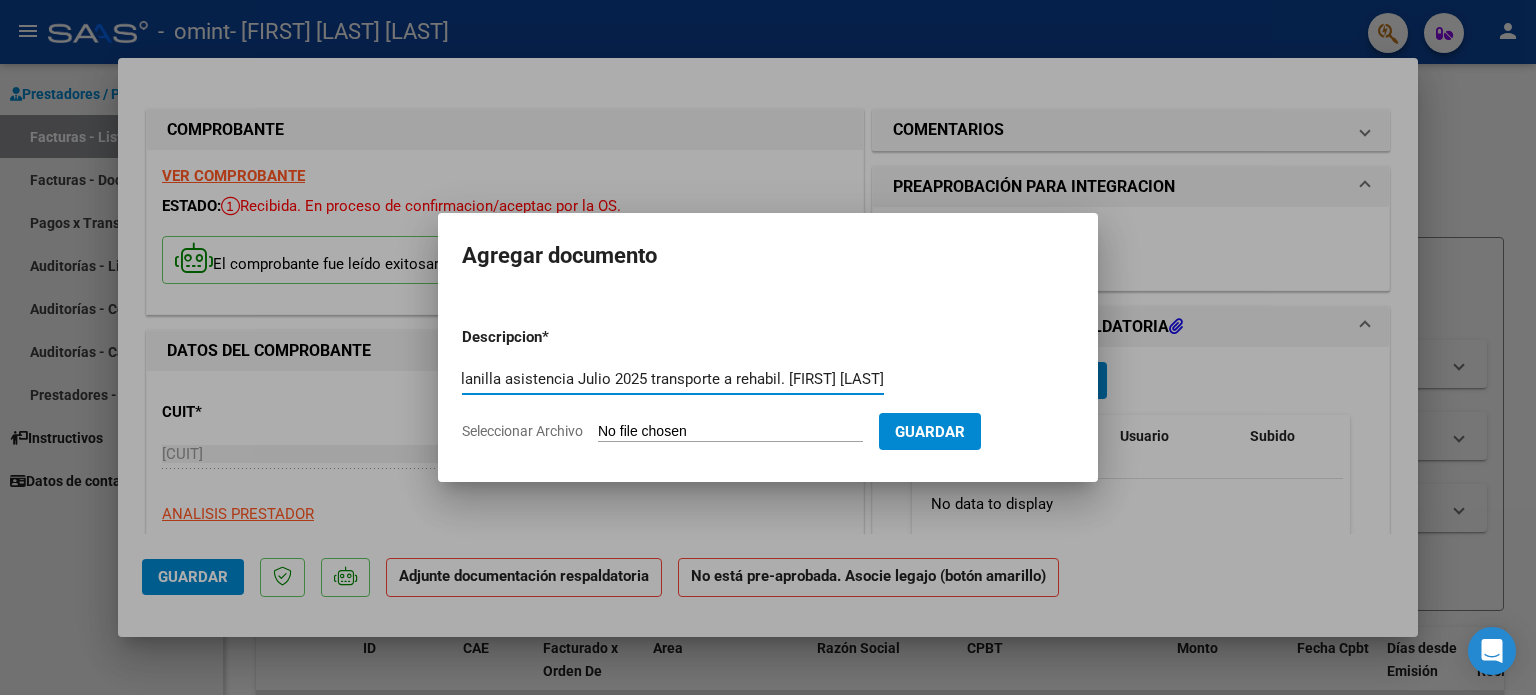 scroll, scrollTop: 0, scrollLeft: 31, axis: horizontal 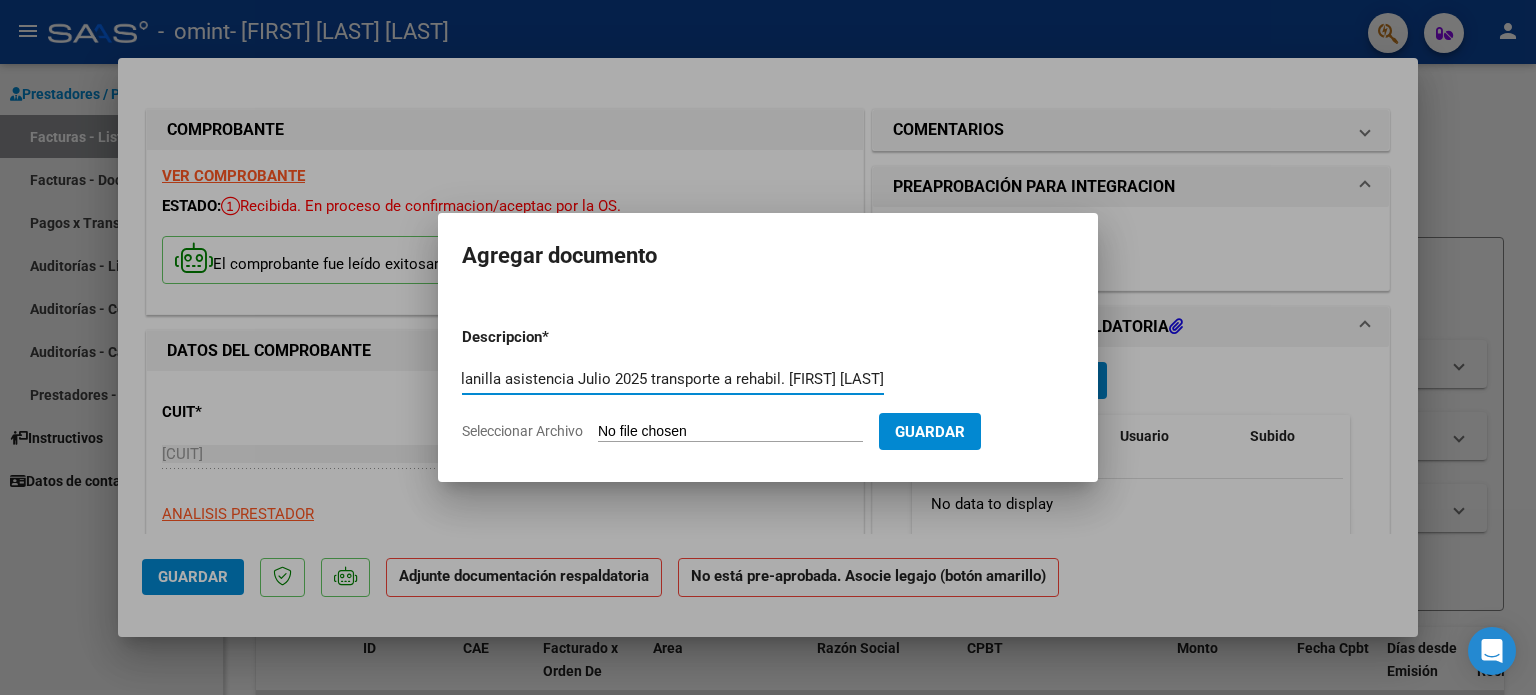 type on "planilla asistencia Julio 2025 transporte a rehabil. [FIRST] [LAST]" 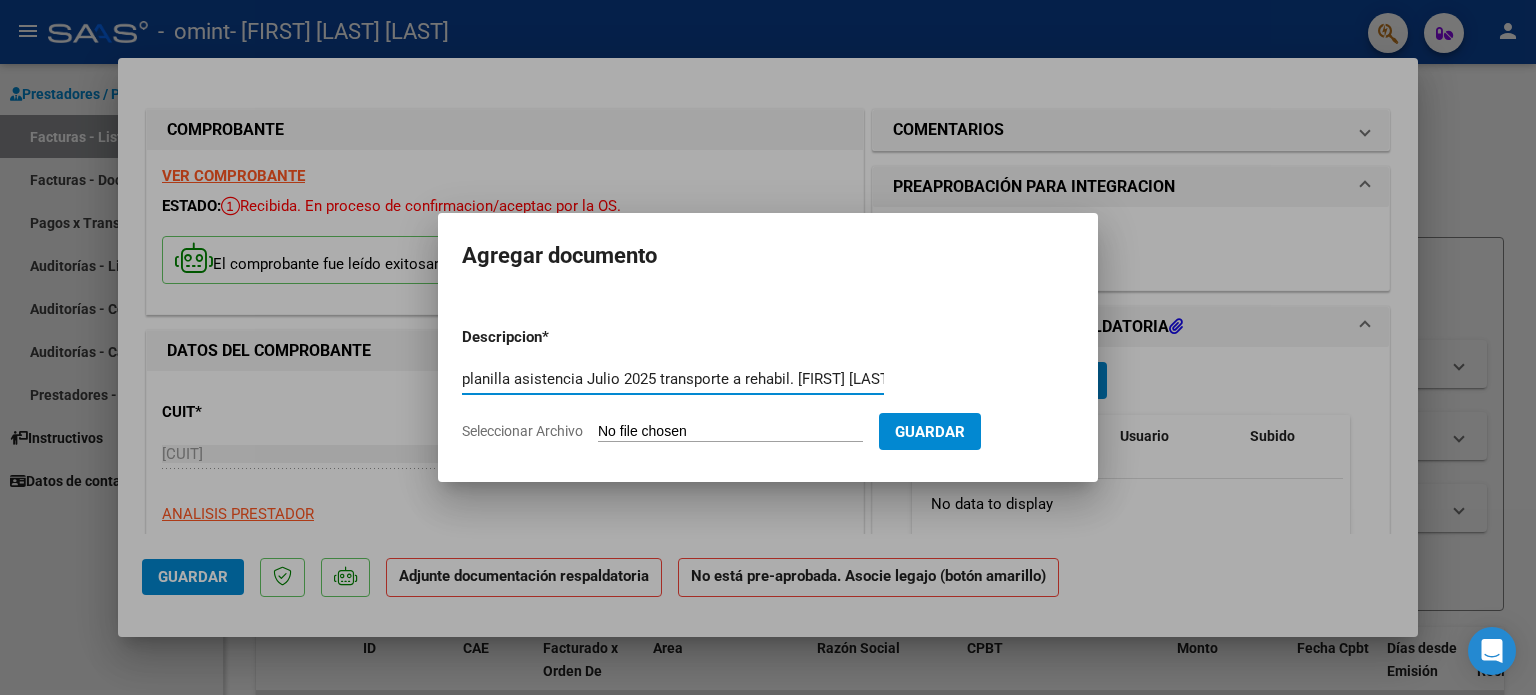 click on "Seleccionar Archivo" at bounding box center [730, 432] 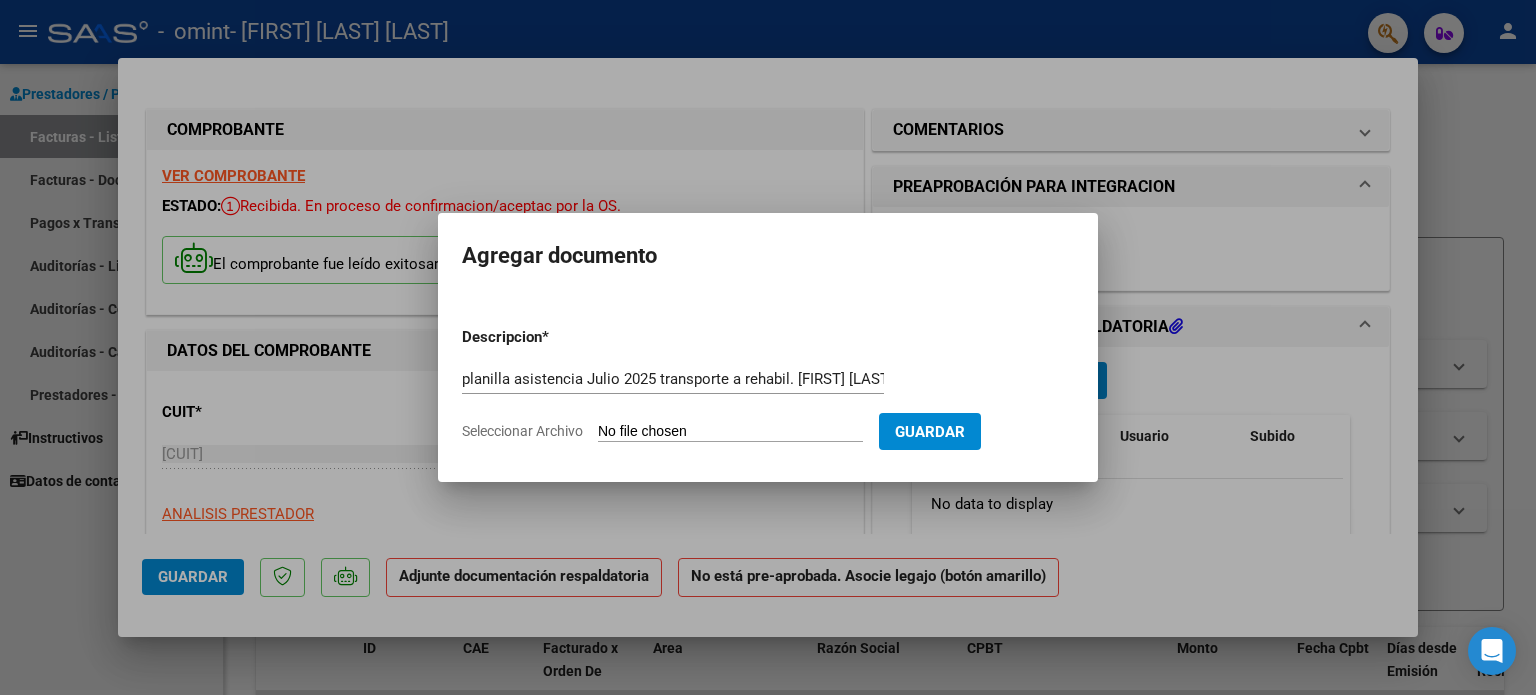 click on "Seleccionar Archivo" at bounding box center (730, 432) 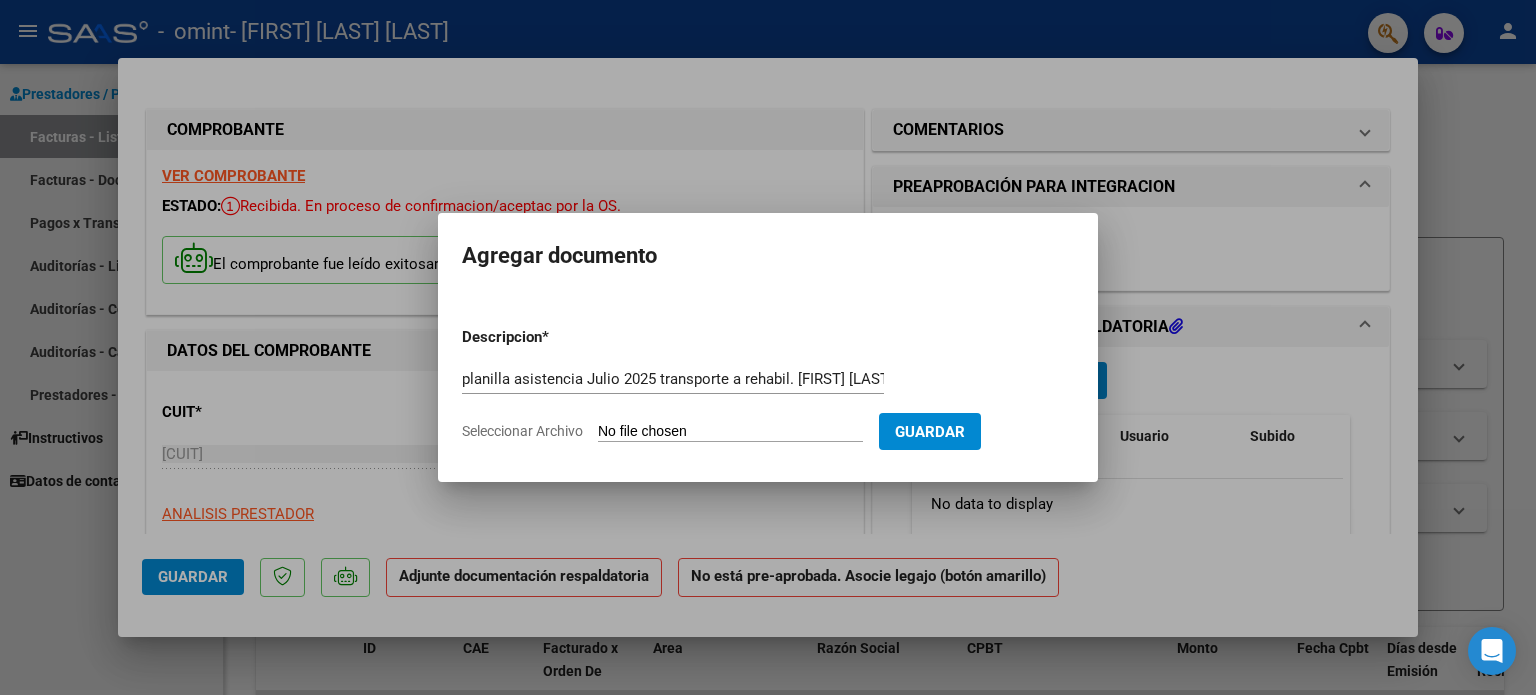 type on "C:\fakepath\Omint Julio 2025 Transporte a rehabilitacion [LAST] [FIRST].pdf" 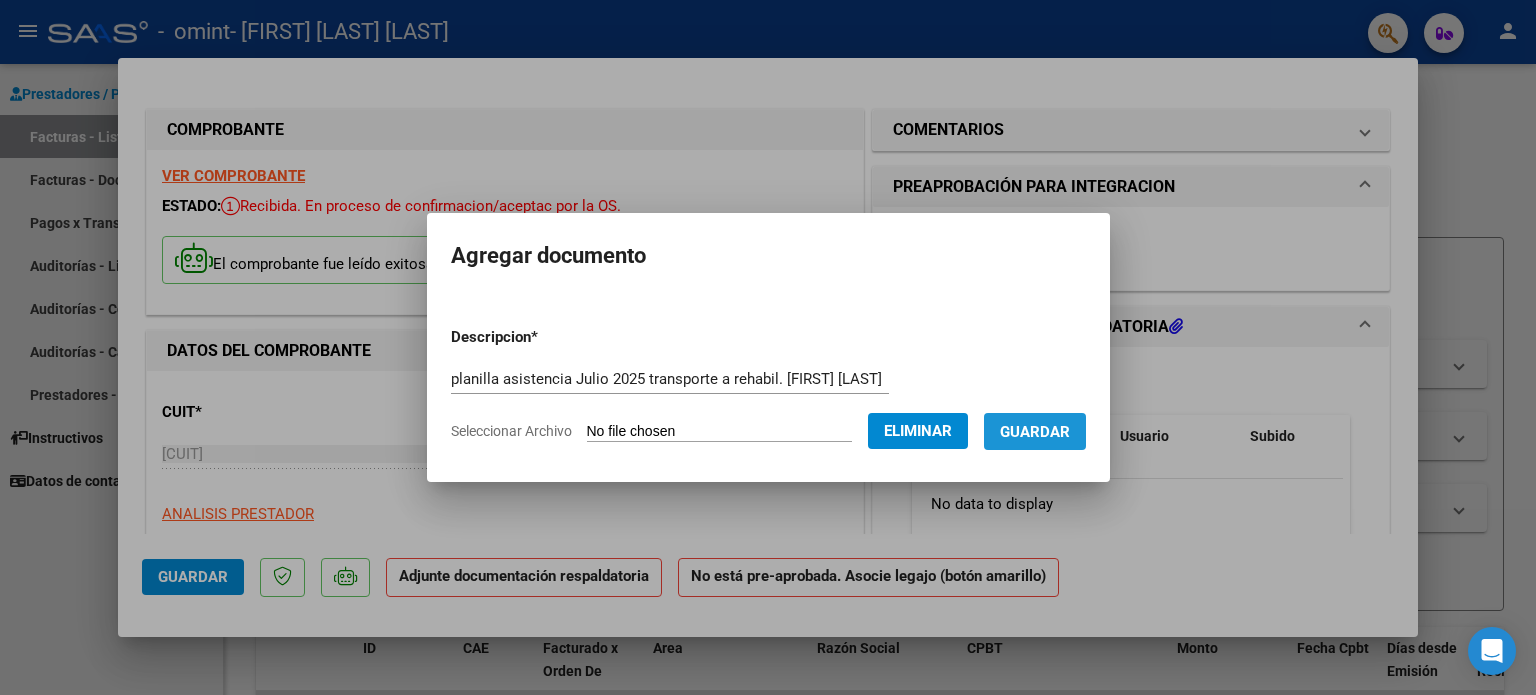 click on "Guardar" at bounding box center [1035, 432] 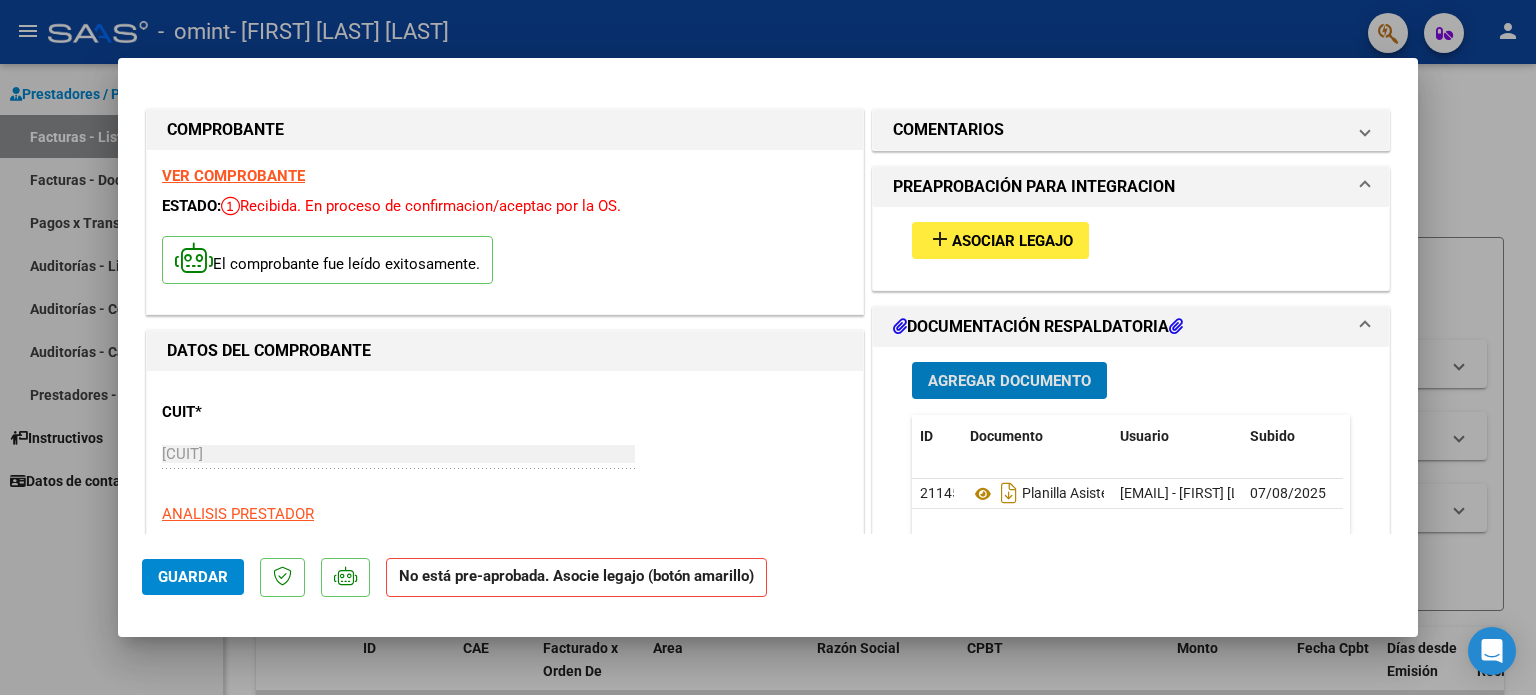 click at bounding box center [768, 347] 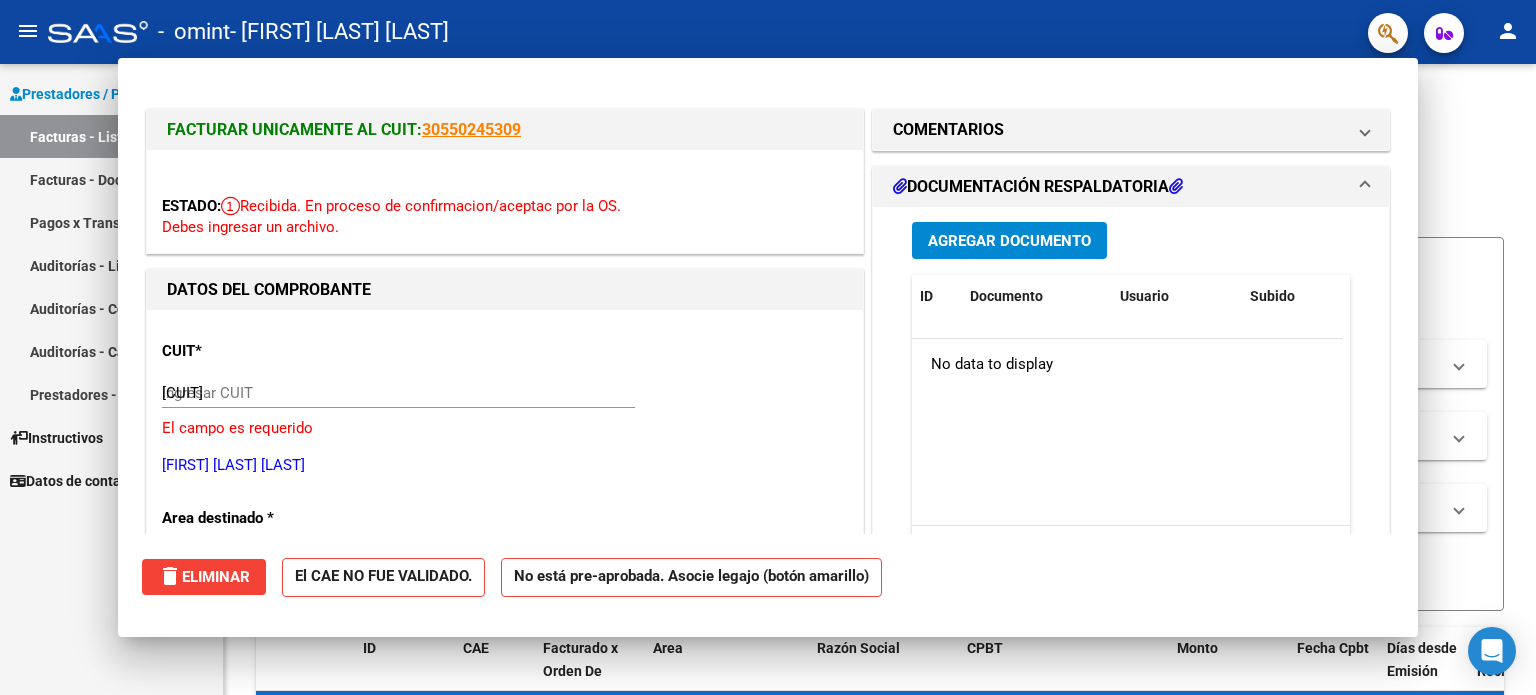 type 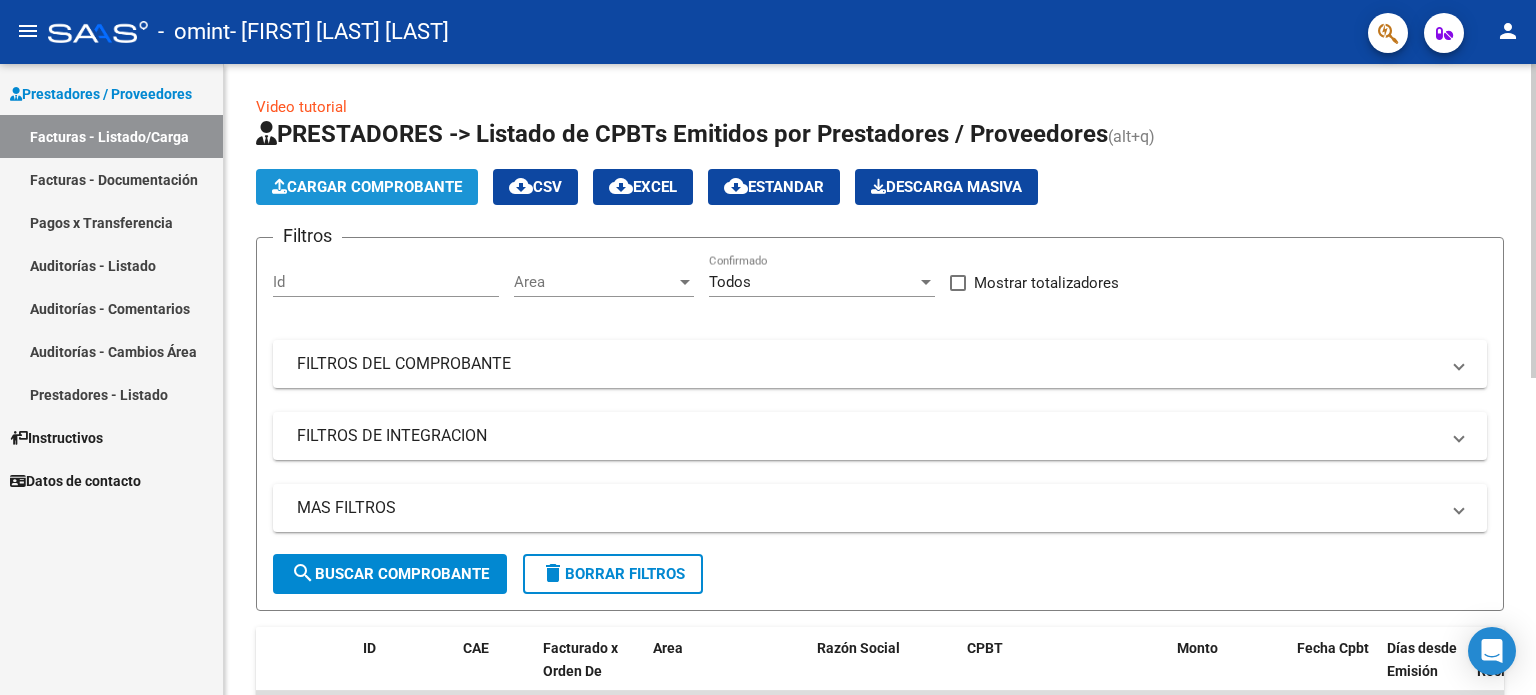 click on "Cargar Comprobante" 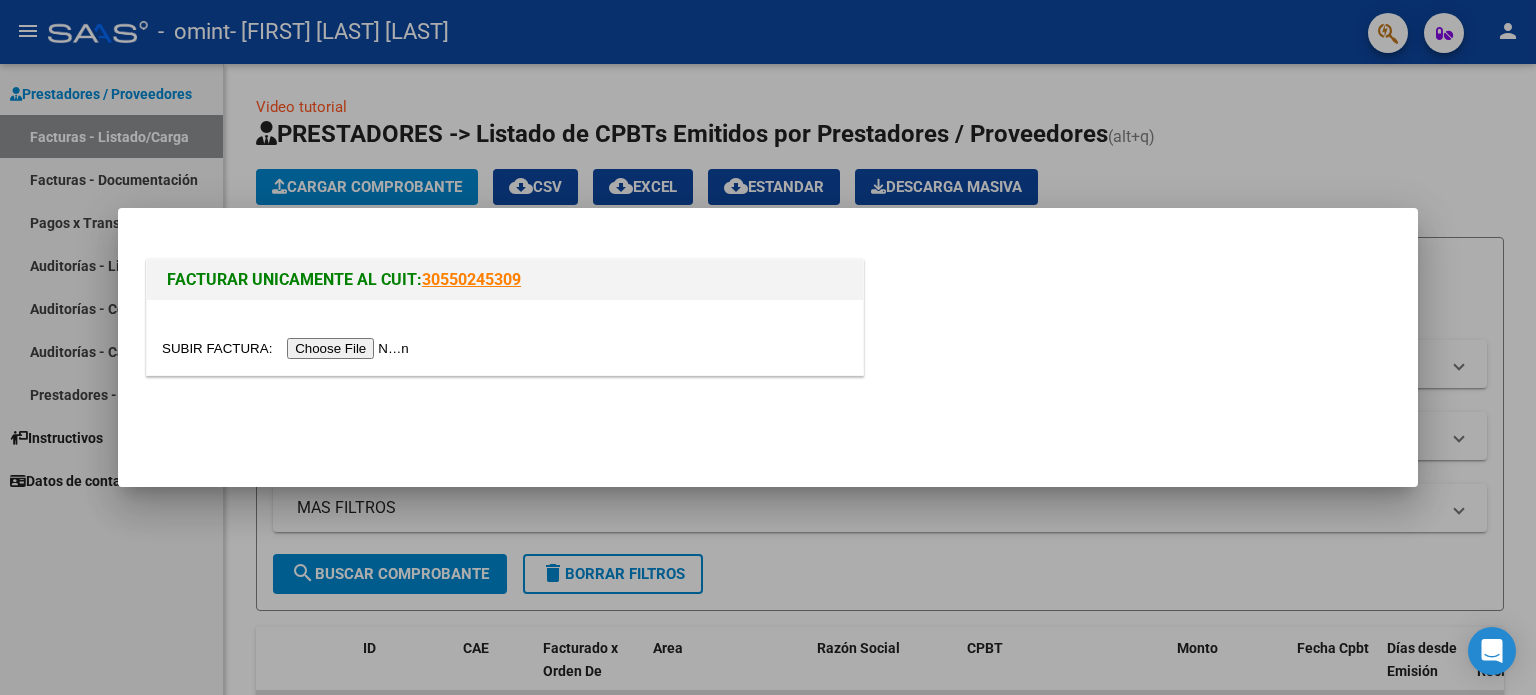 click at bounding box center (288, 348) 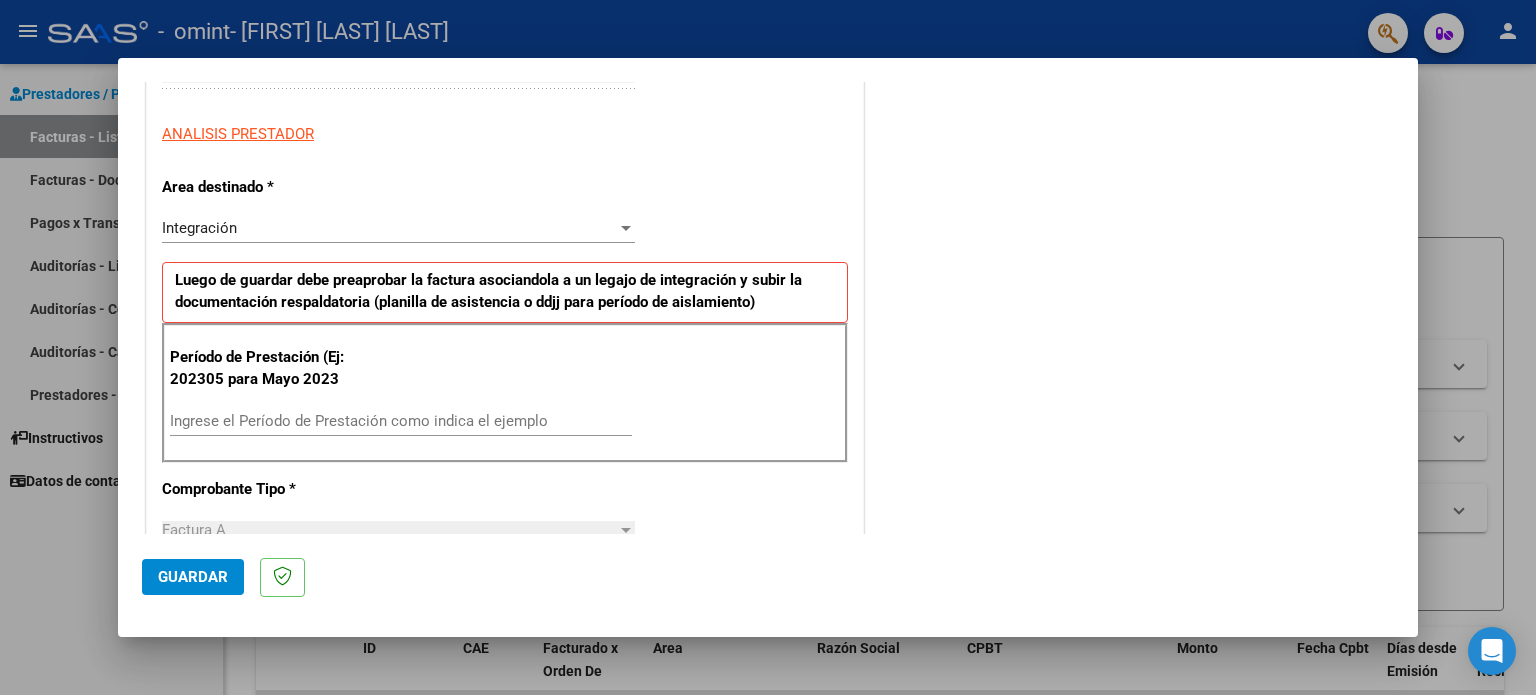 scroll, scrollTop: 400, scrollLeft: 0, axis: vertical 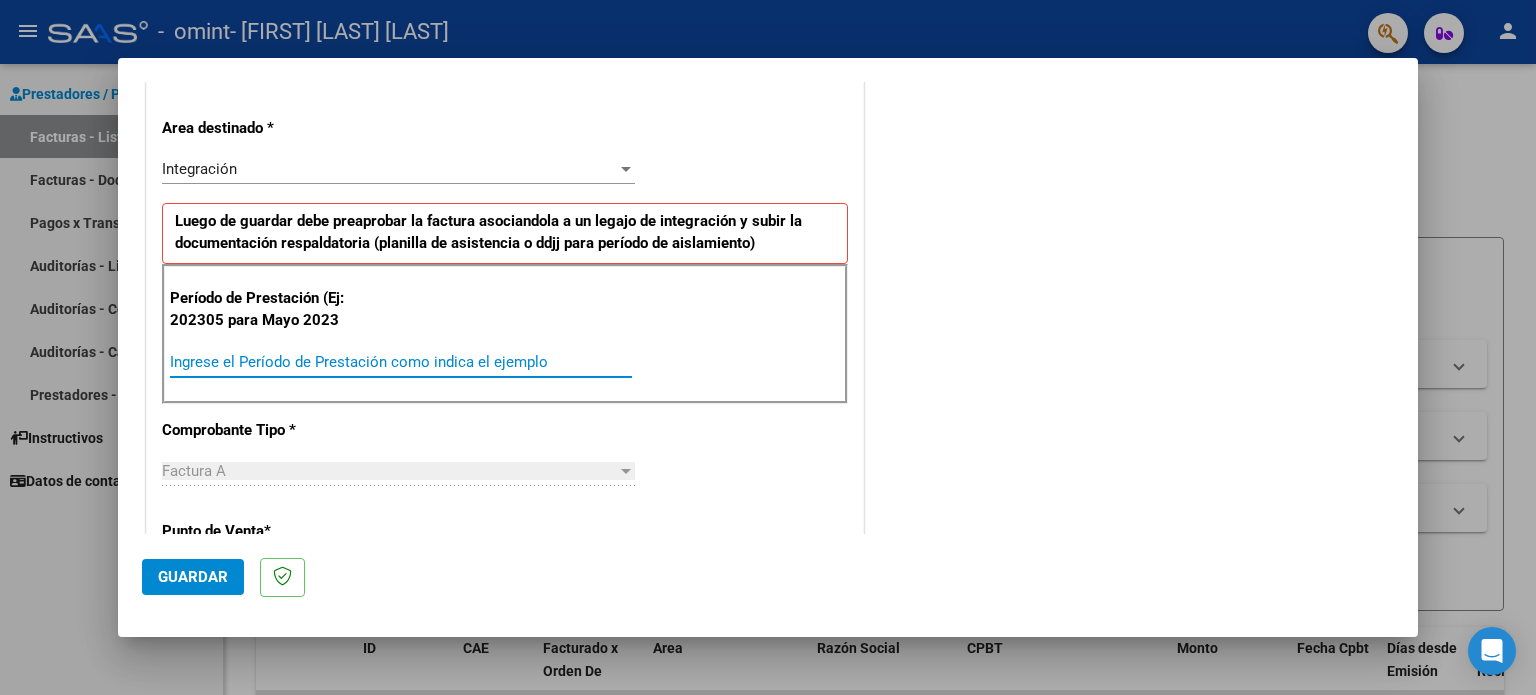 click on "Ingrese el Período de Prestación como indica el ejemplo" at bounding box center (401, 362) 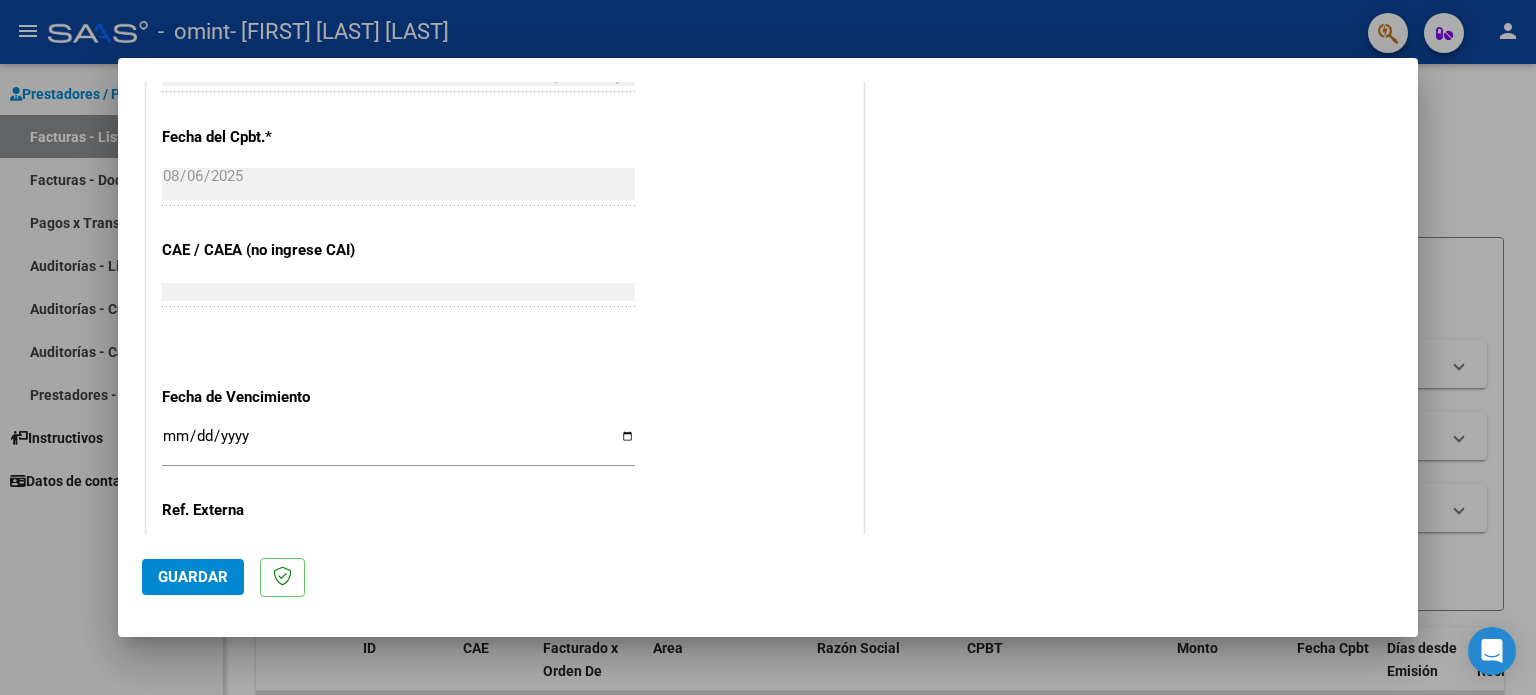 scroll, scrollTop: 1100, scrollLeft: 0, axis: vertical 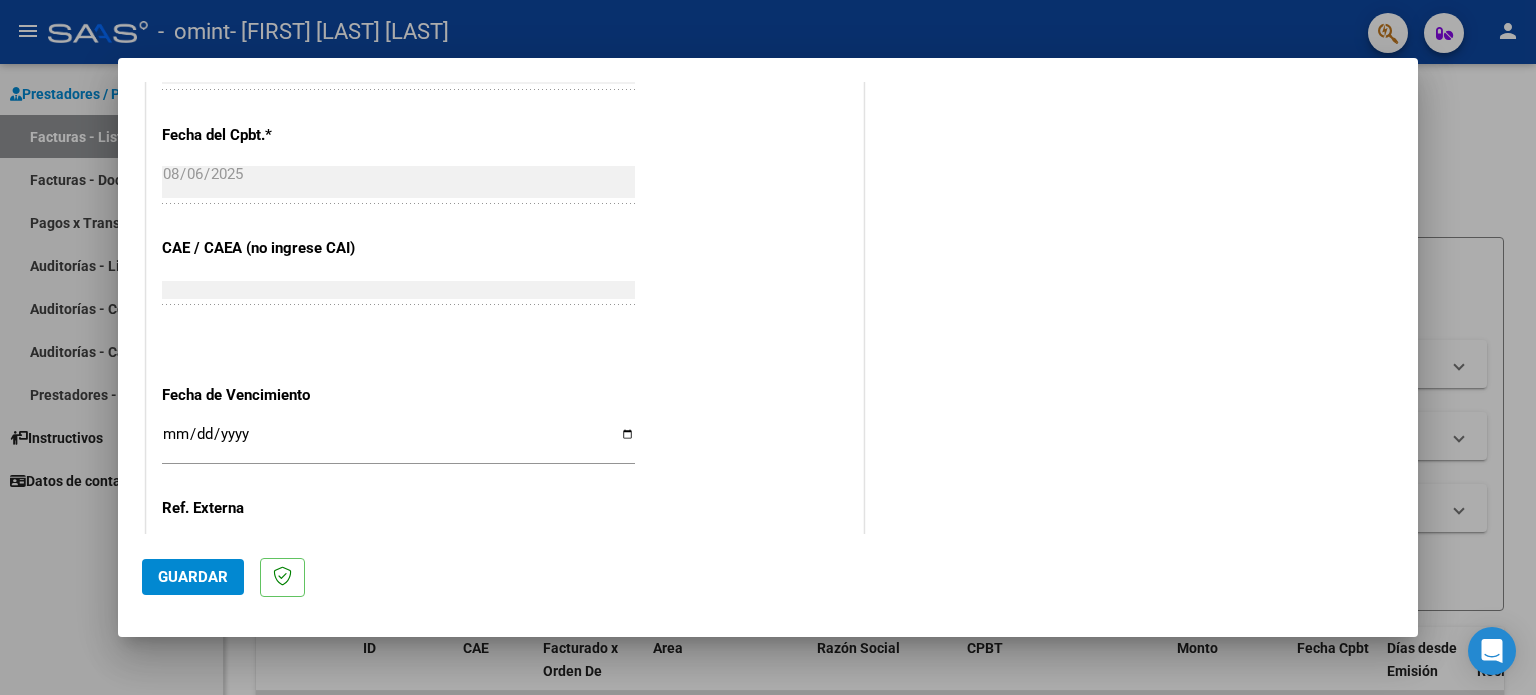 type on "202507" 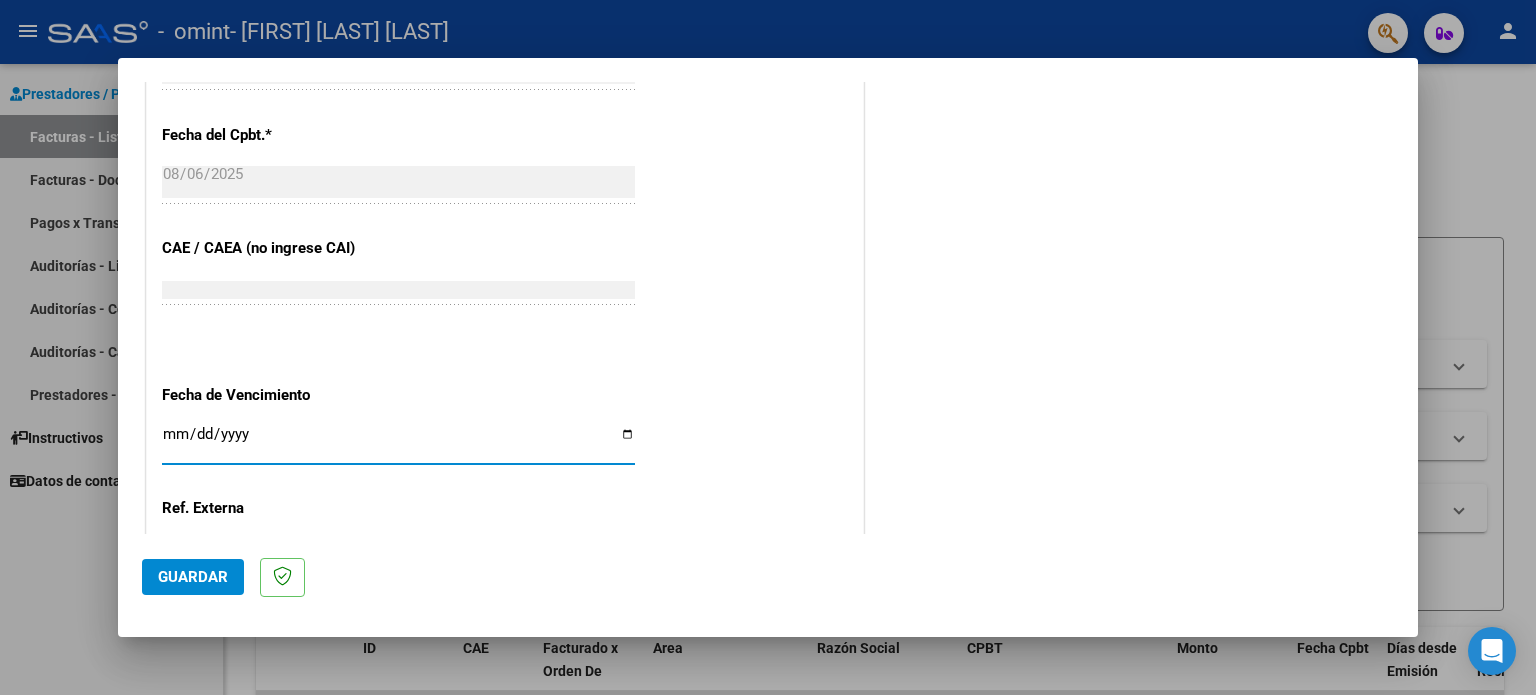 click on "Ingresar la fecha" at bounding box center [398, 442] 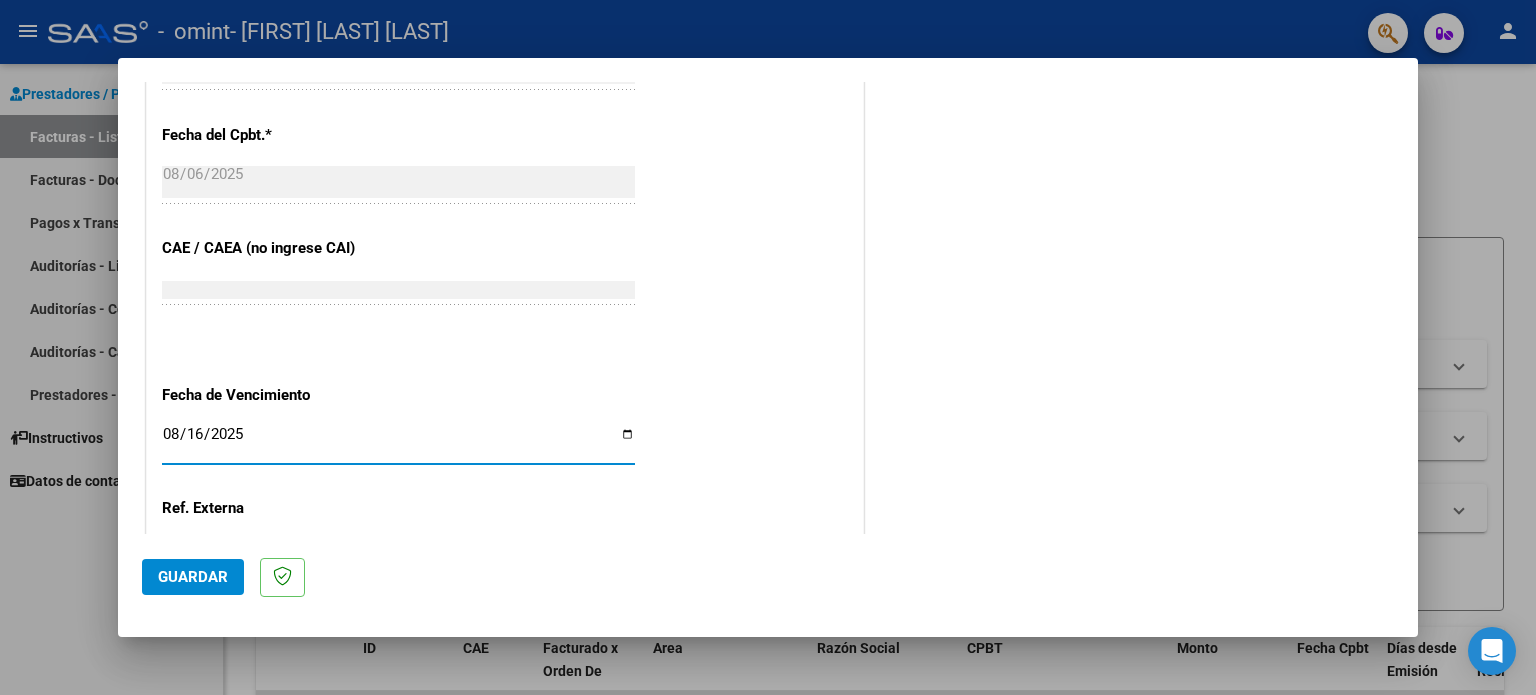 type on "2025-08-16" 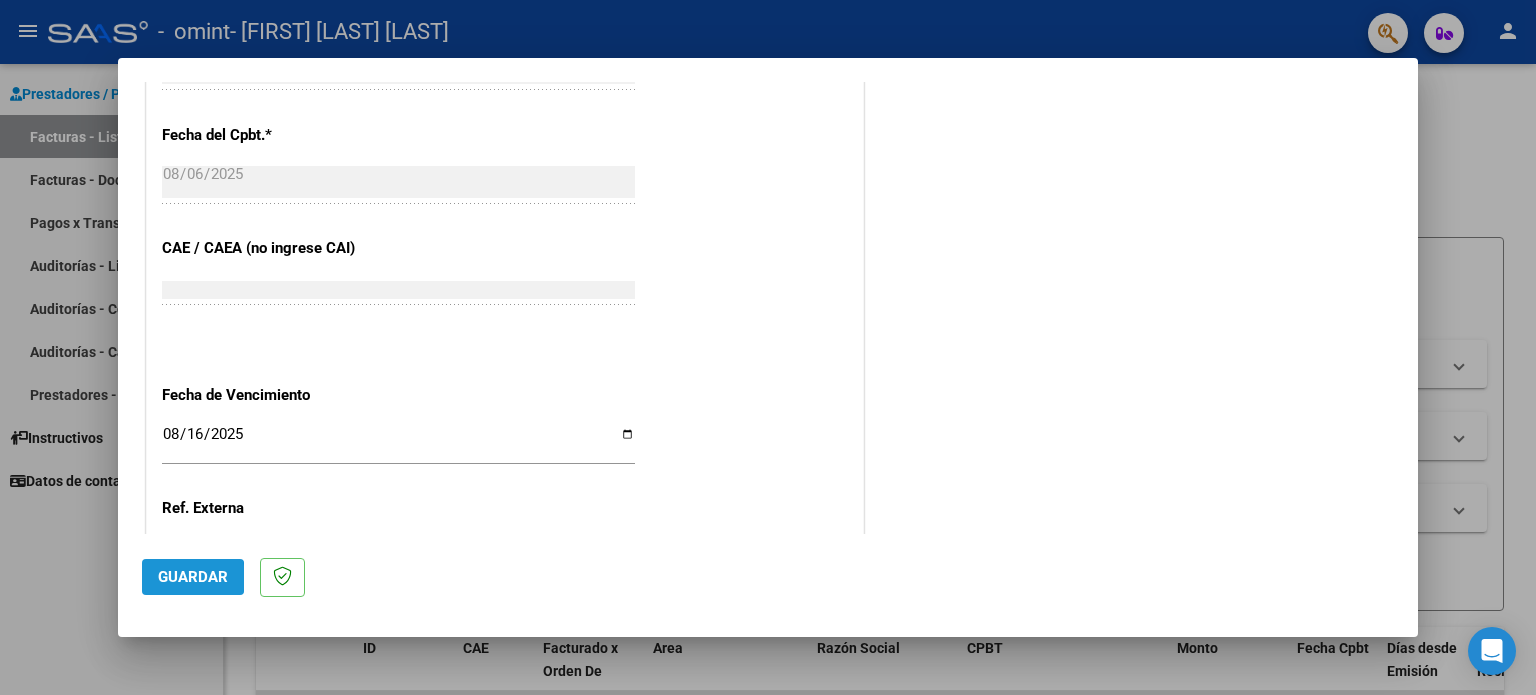 click on "Guardar" 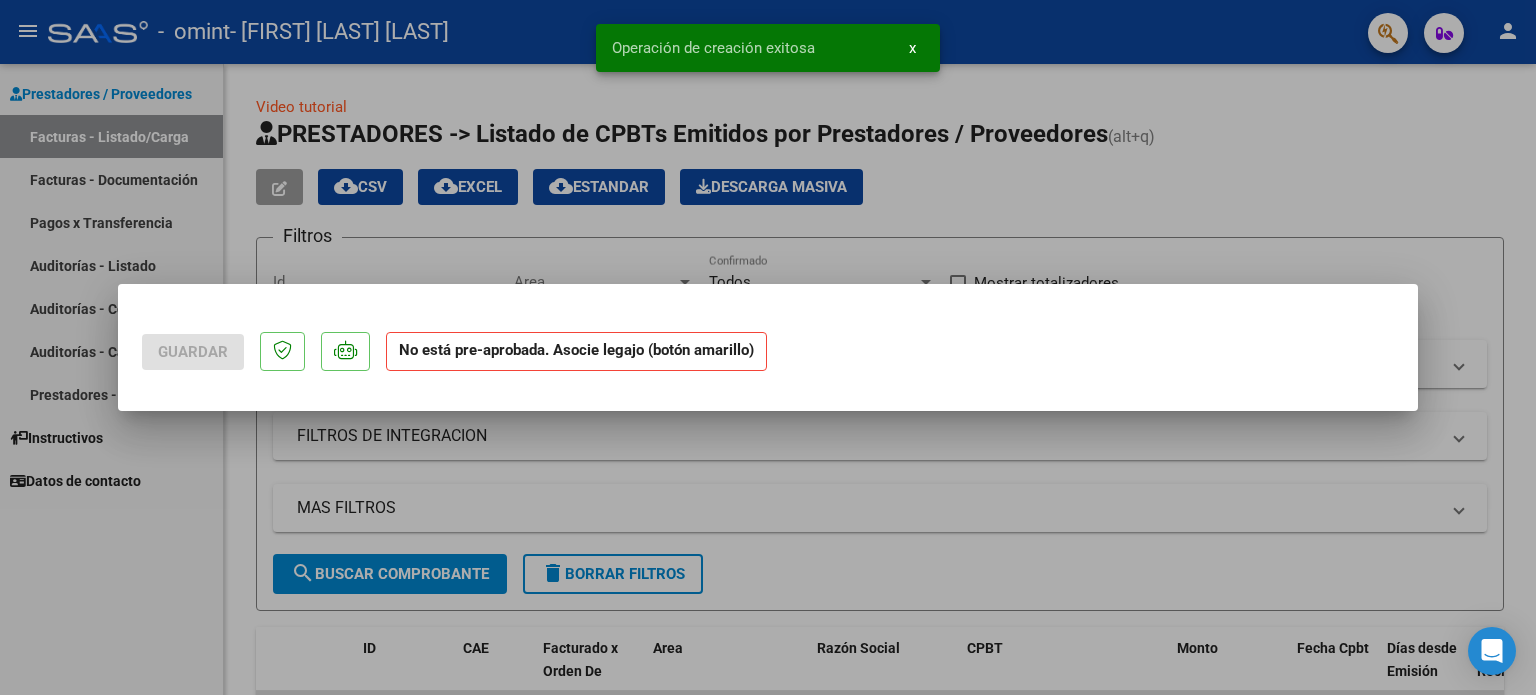 scroll, scrollTop: 0, scrollLeft: 0, axis: both 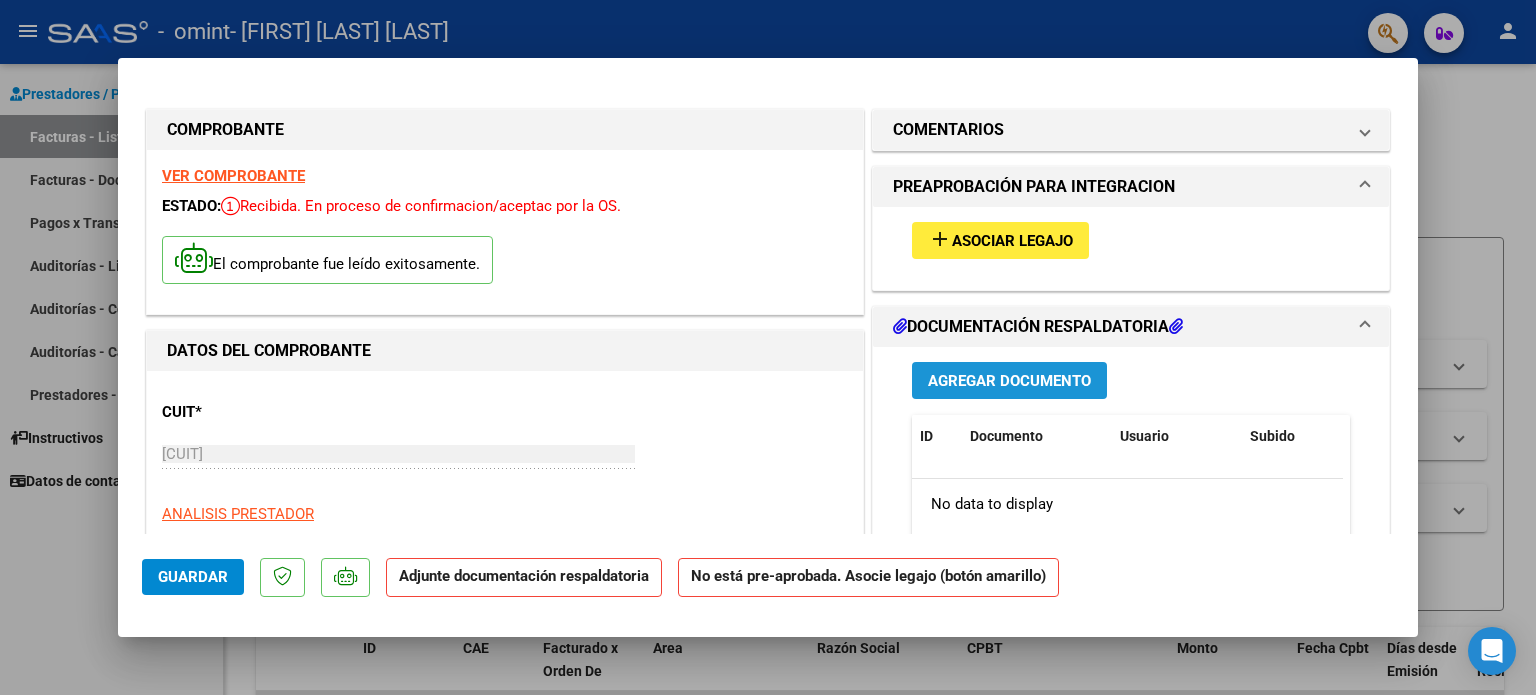 click on "Agregar Documento" at bounding box center (1009, 381) 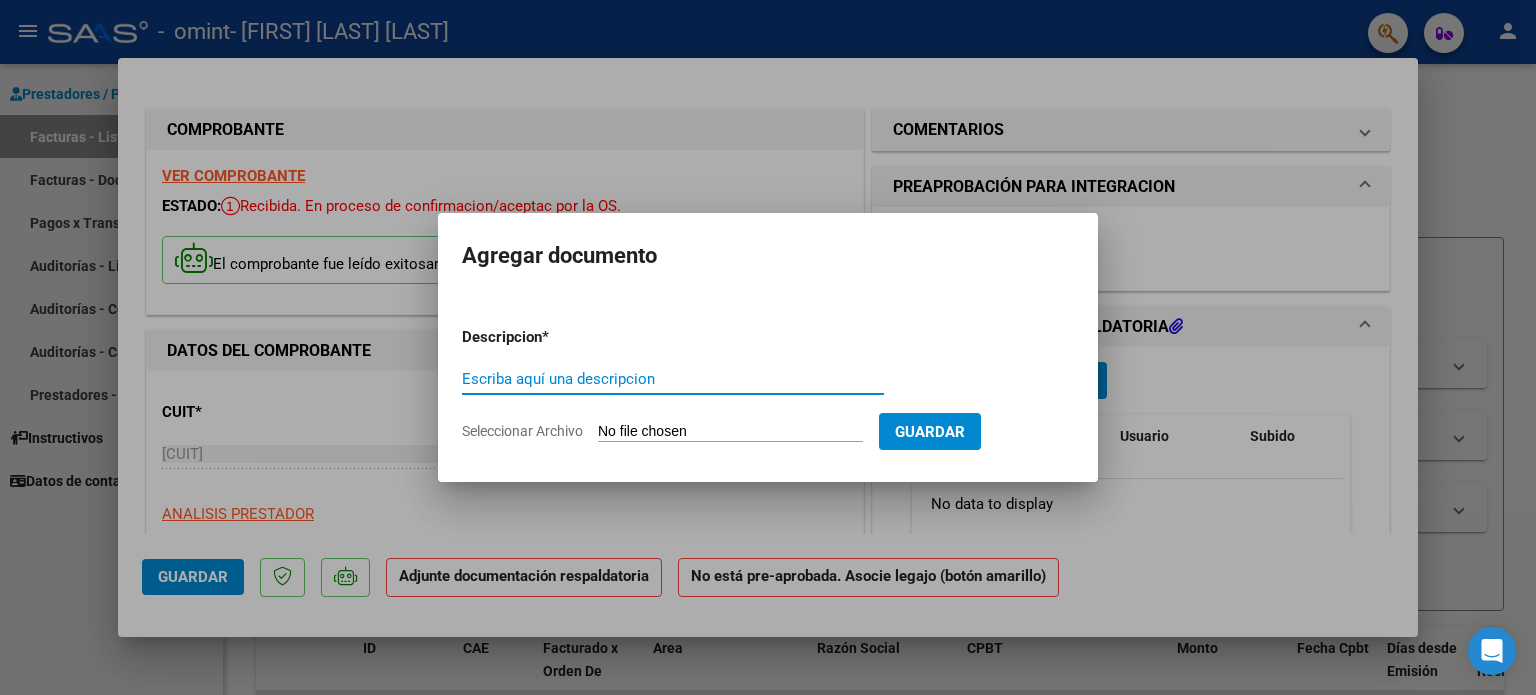 click on "Escriba aquí una descripcion" at bounding box center (673, 379) 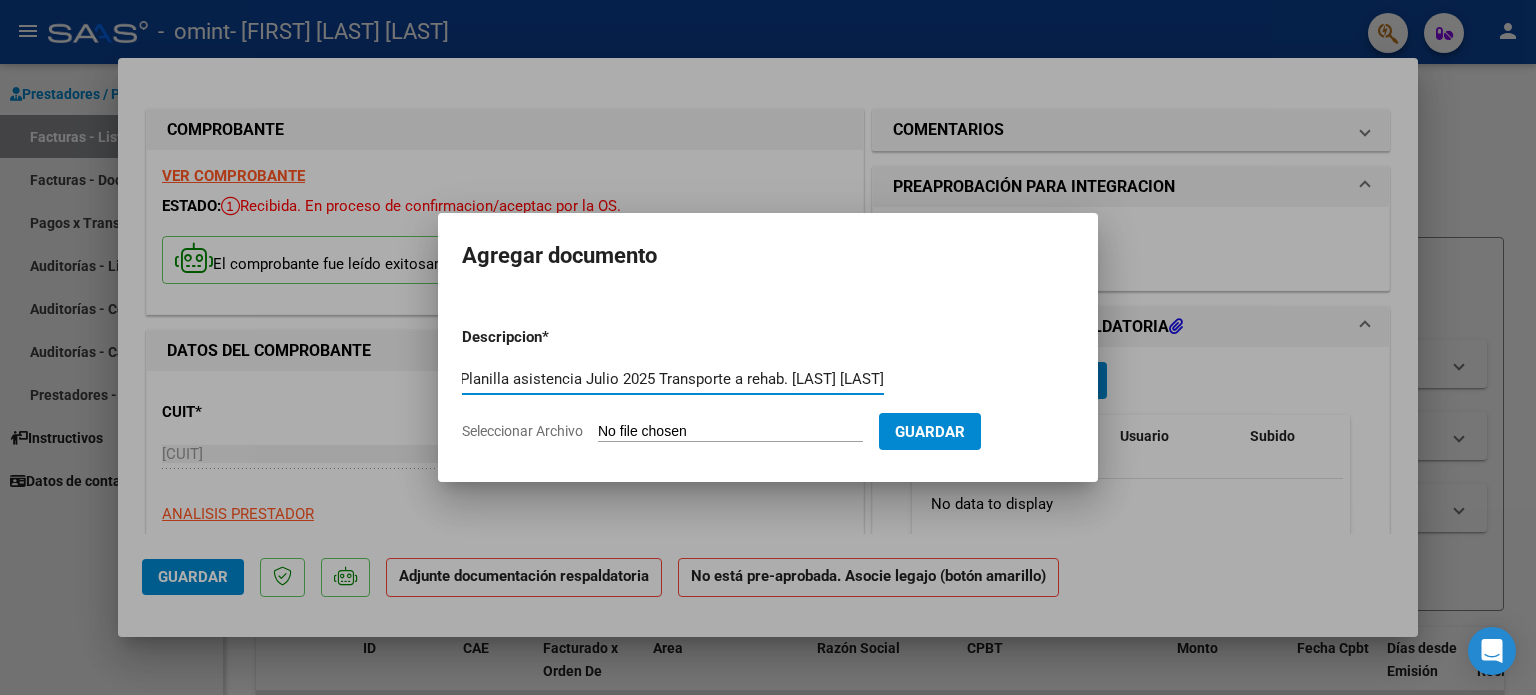 scroll, scrollTop: 0, scrollLeft: 14, axis: horizontal 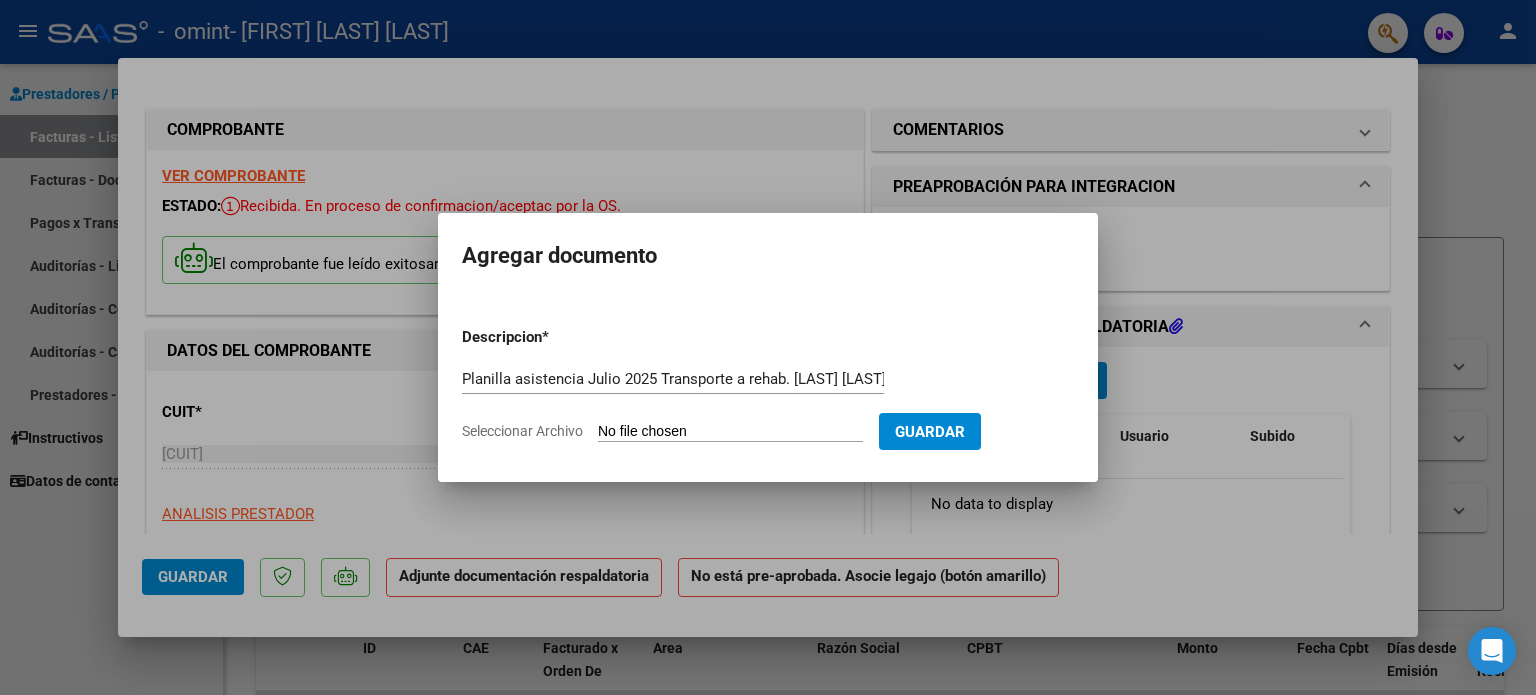 click on "Descripcion * Planilla asistencia Julio 2025 Transporte a rehab. [FIRST] [LAST] Escriba aquí una descripcion" at bounding box center [681, 358] 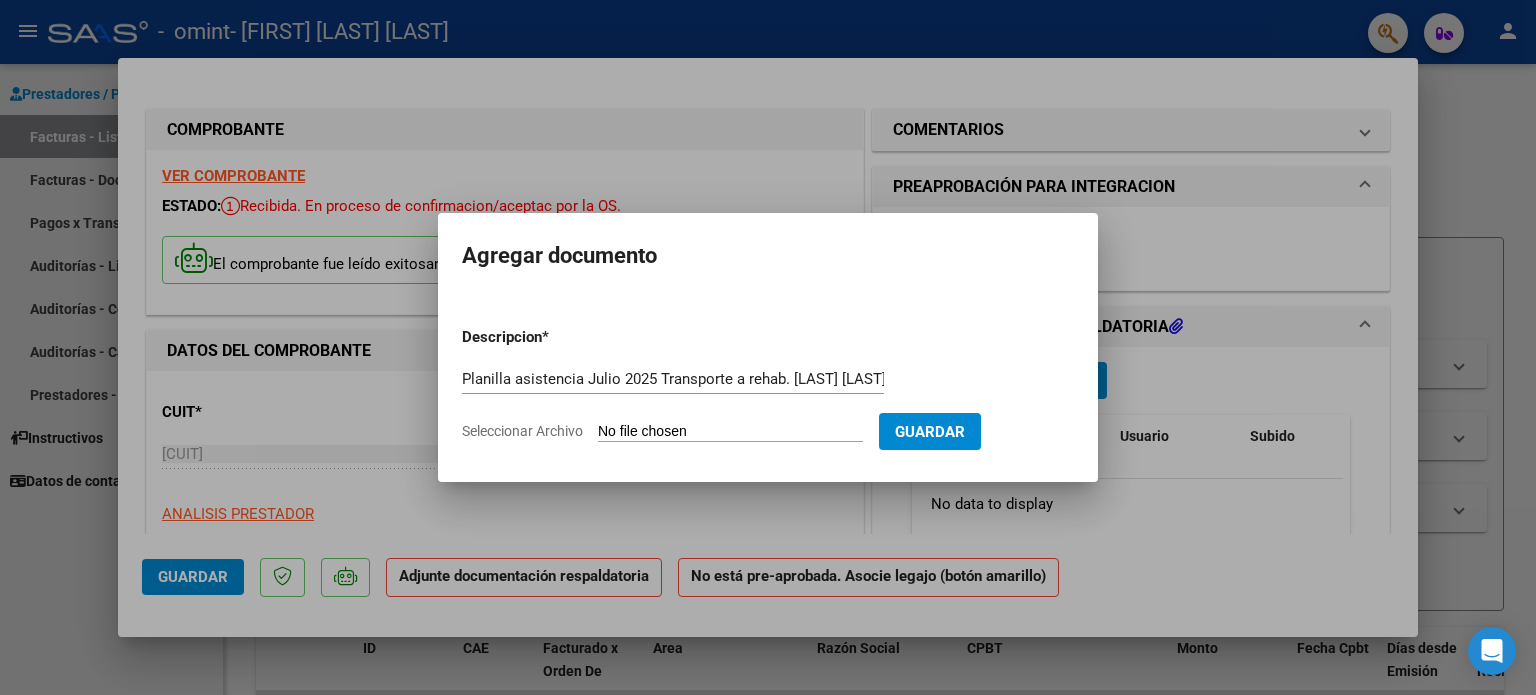 click on "Planilla asistencia Julio 2025 Transporte a rehab. [LAST] [LAST]" at bounding box center [673, 379] 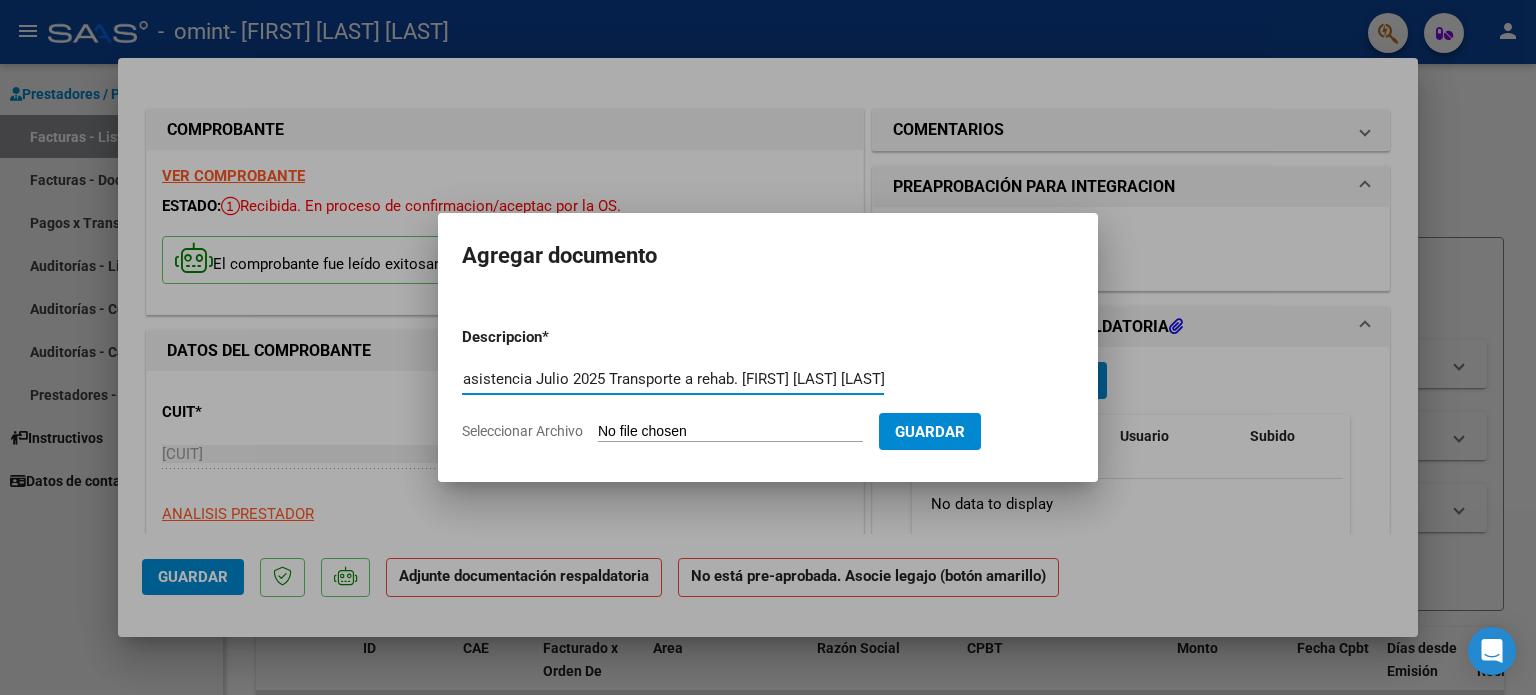 scroll, scrollTop: 0, scrollLeft: 56, axis: horizontal 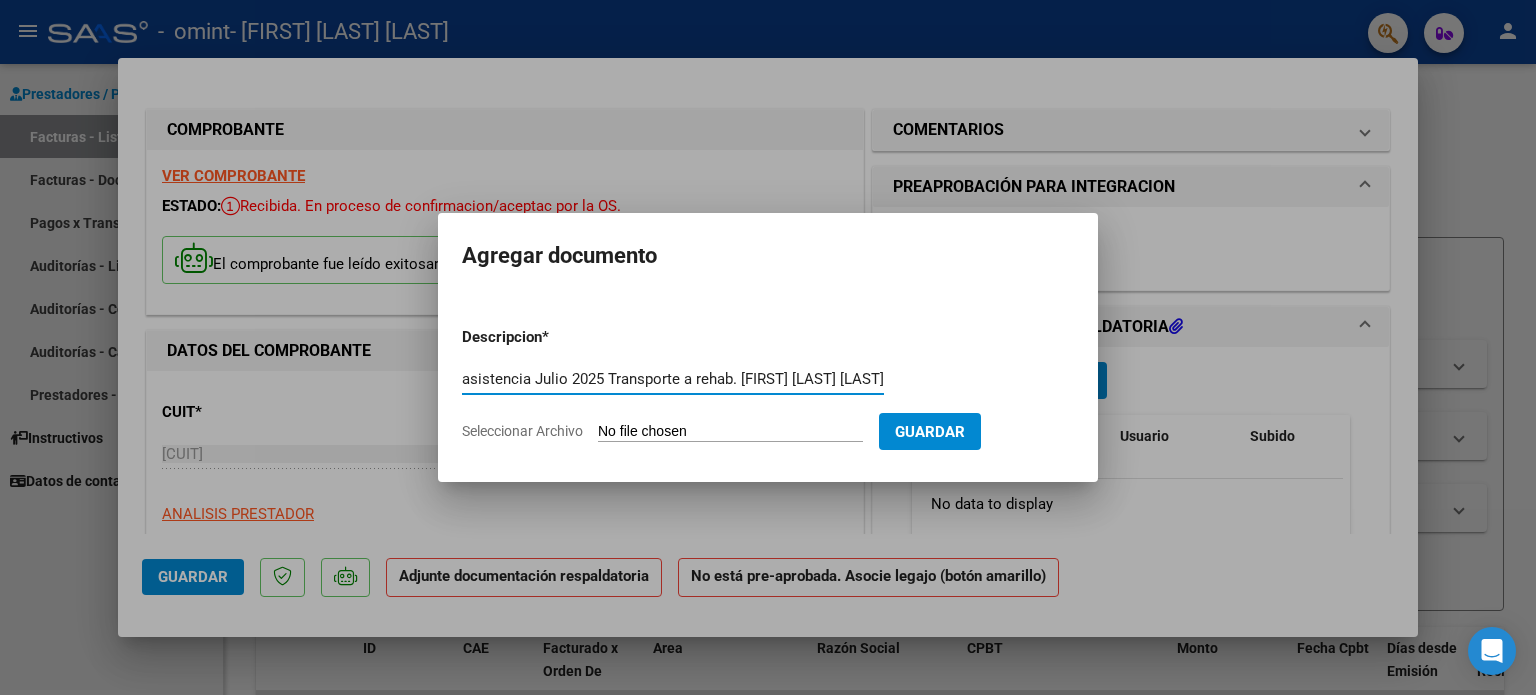 type on "Planilla asistencia Julio 2025 Transporte a rehab. [FIRST] [LAST] [LAST]" 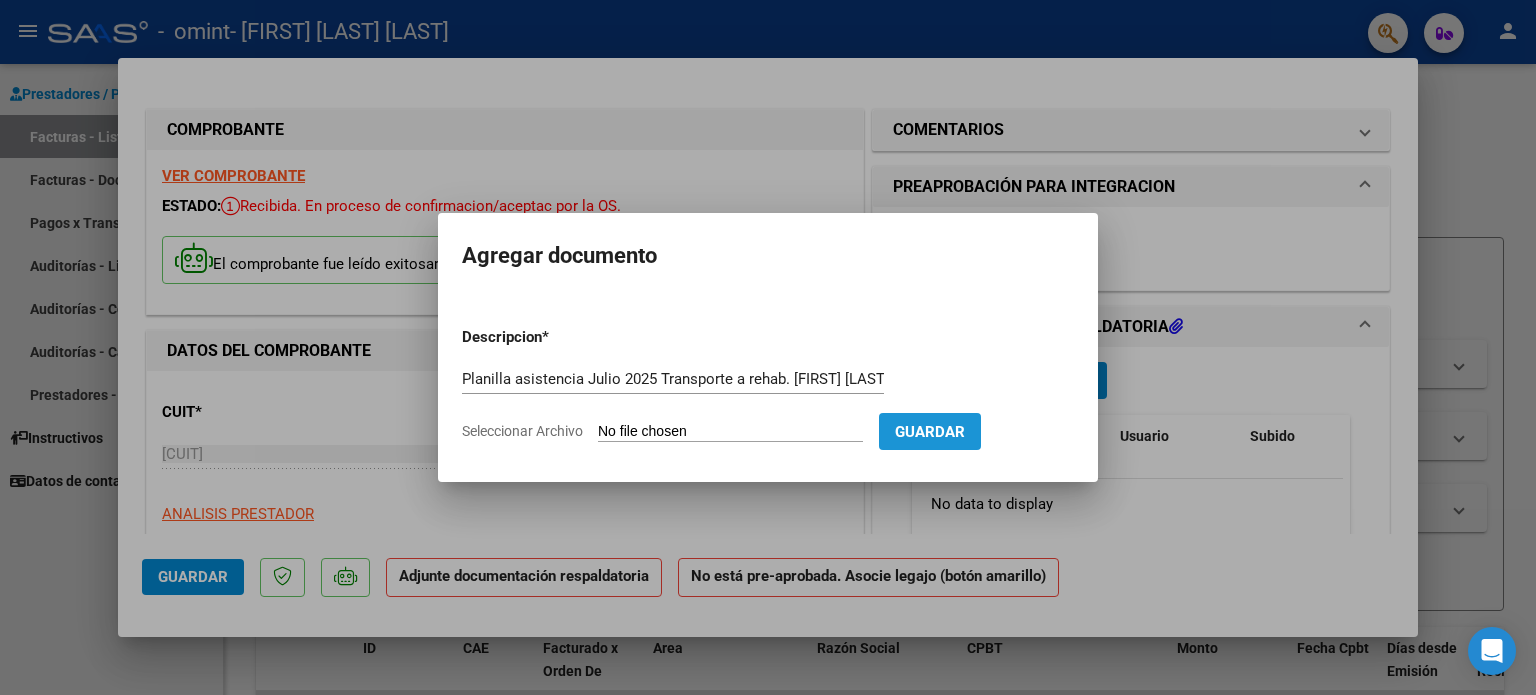 click on "Guardar" at bounding box center [930, 432] 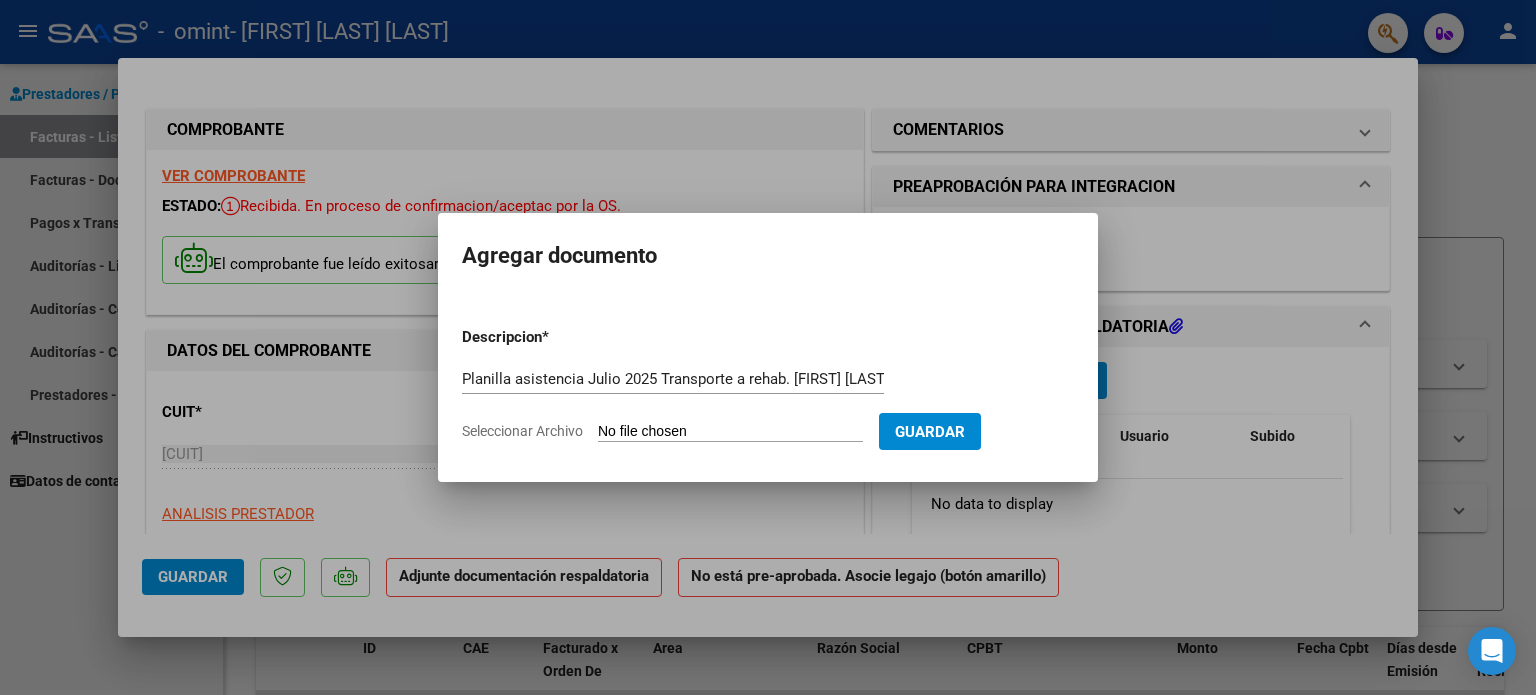 click on "Seleccionar Archivo" at bounding box center (730, 432) 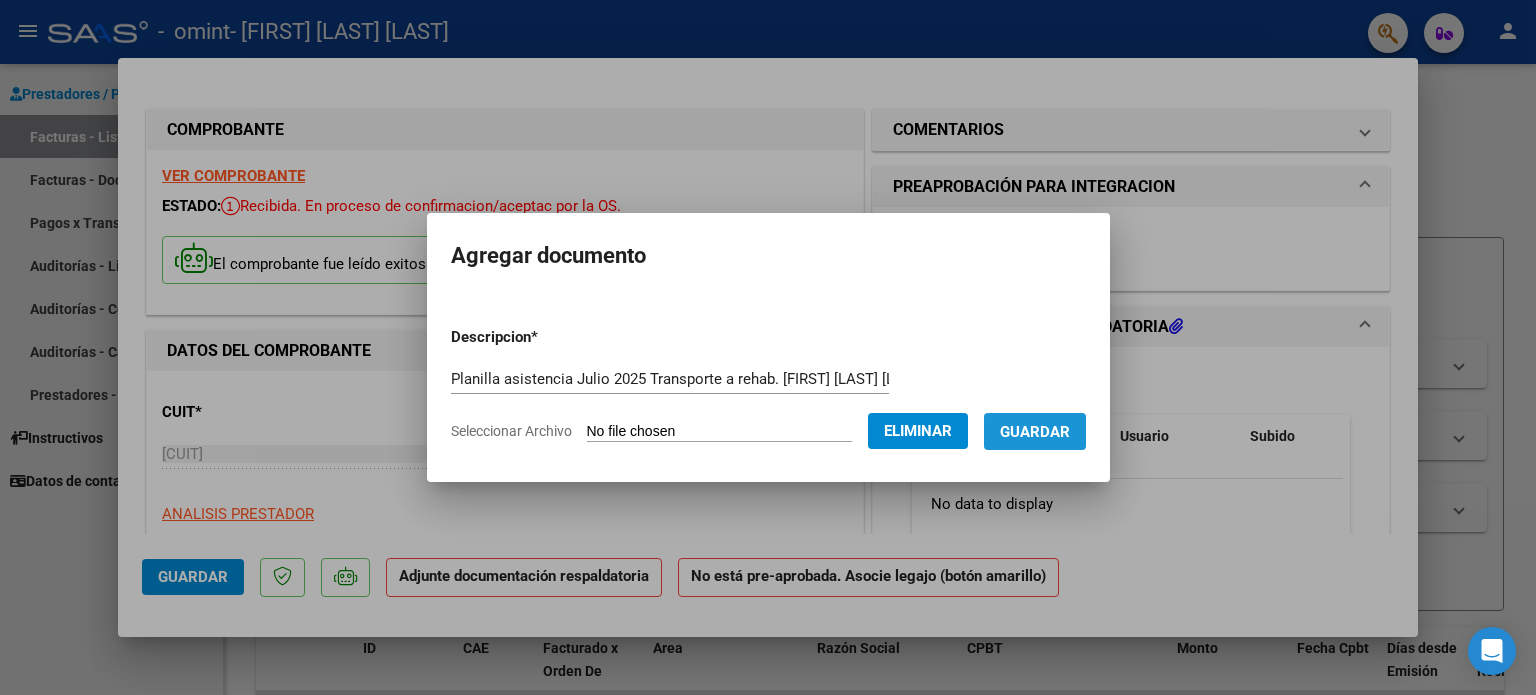 click on "Guardar" at bounding box center [1035, 432] 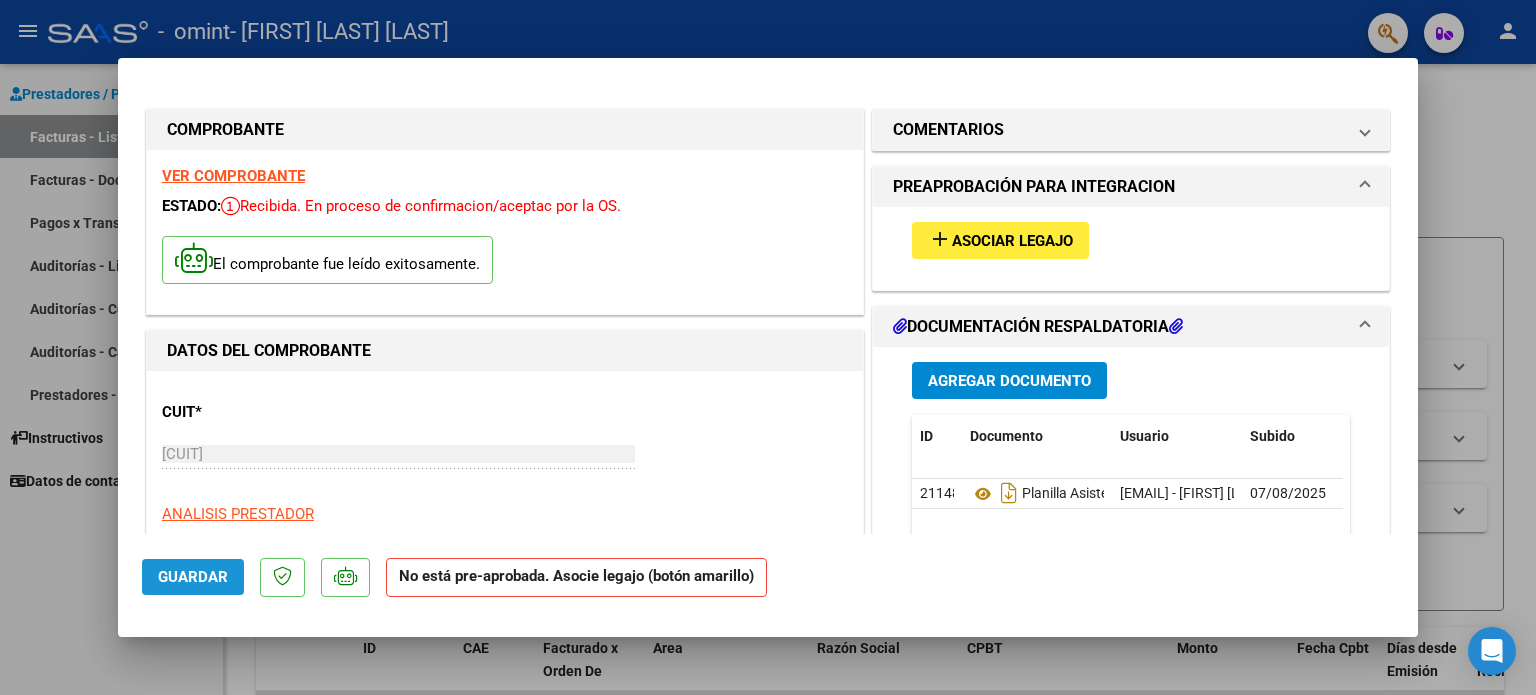click on "Guardar" 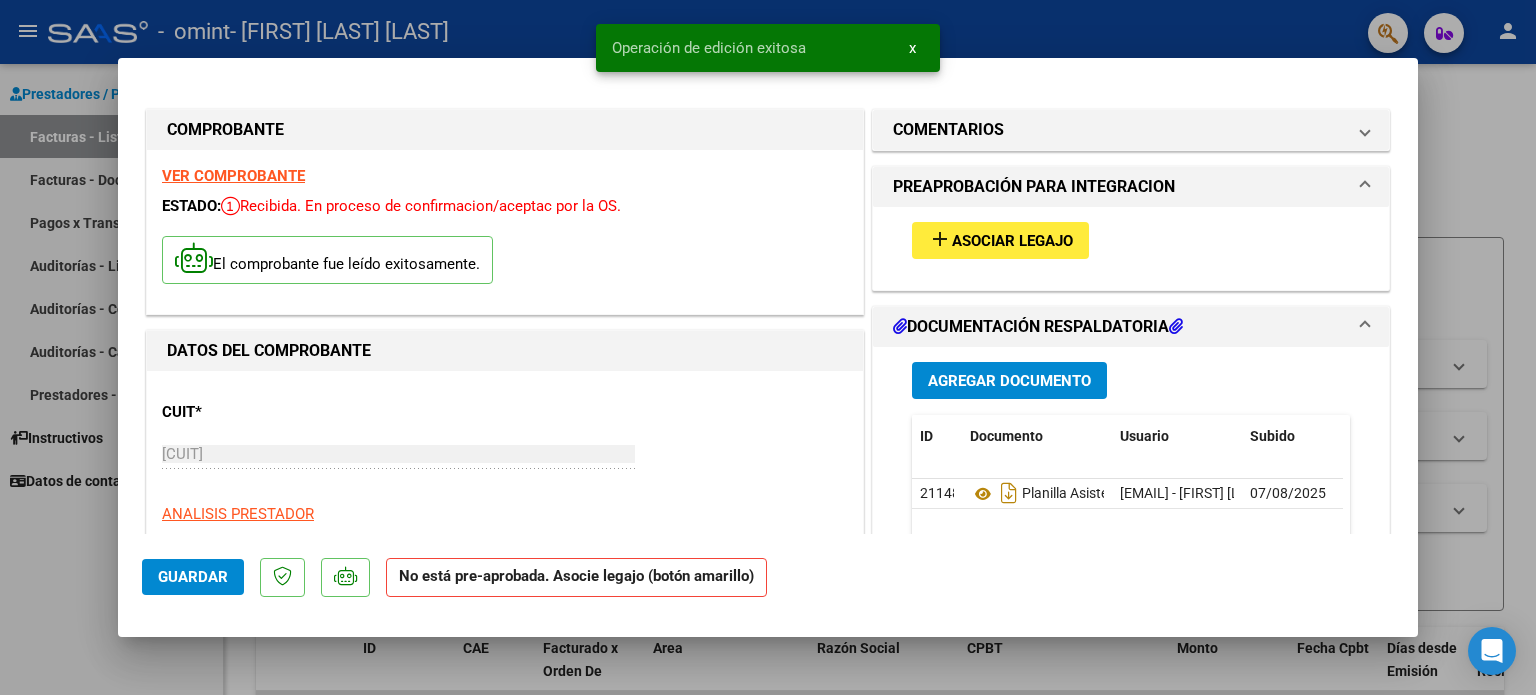 click at bounding box center (768, 347) 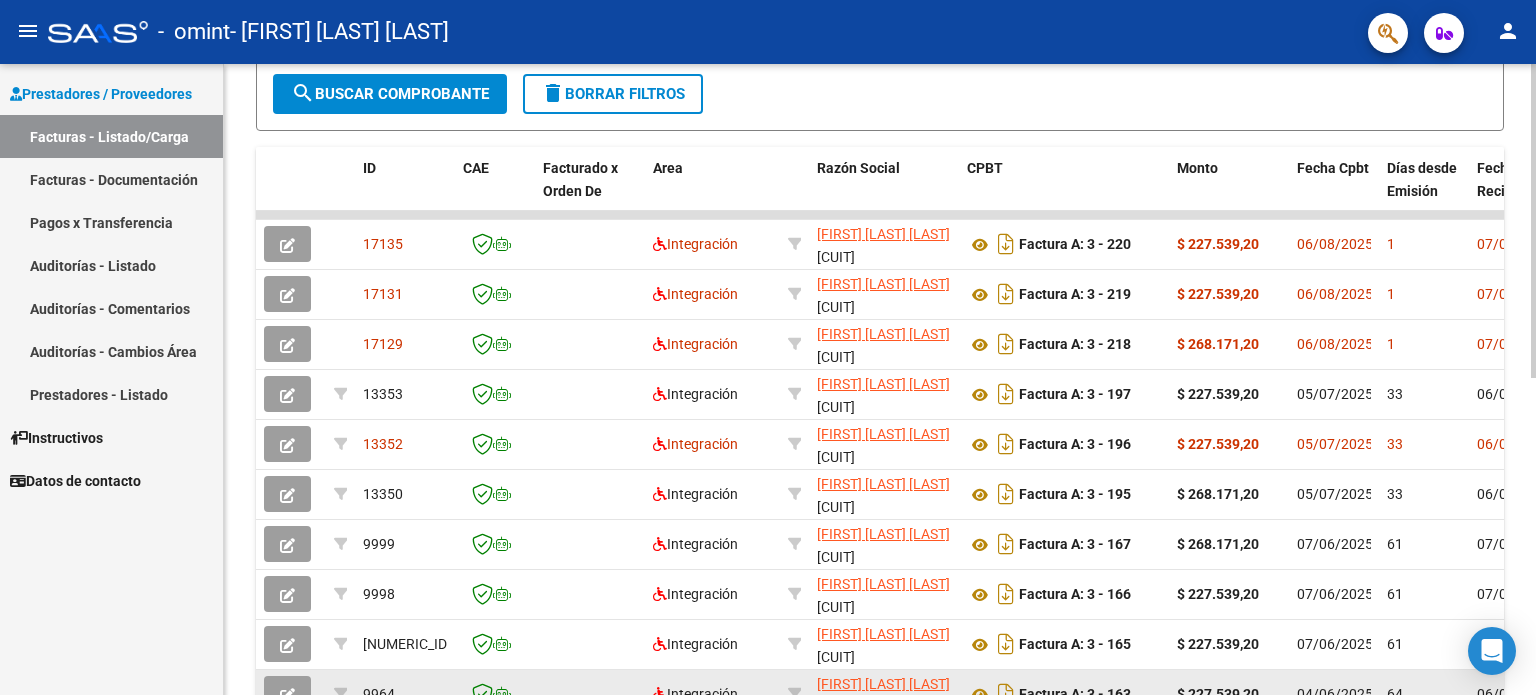 scroll, scrollTop: 638, scrollLeft: 0, axis: vertical 